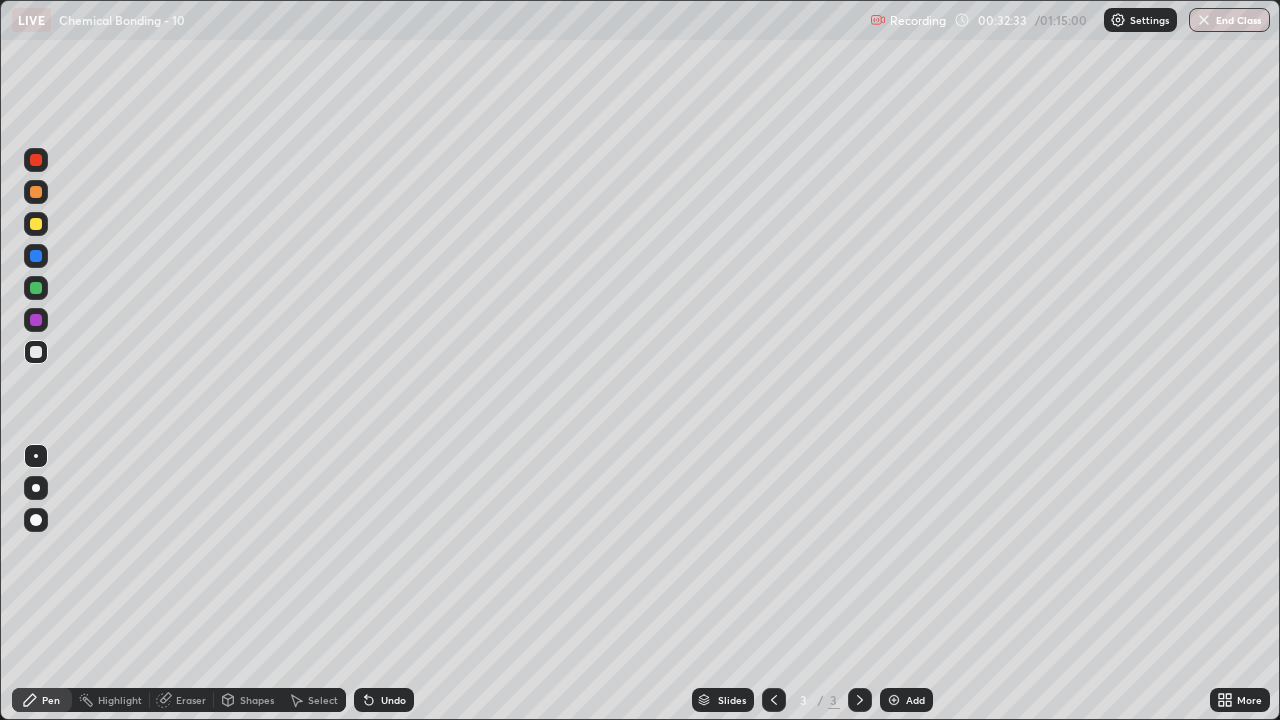 scroll, scrollTop: 0, scrollLeft: 0, axis: both 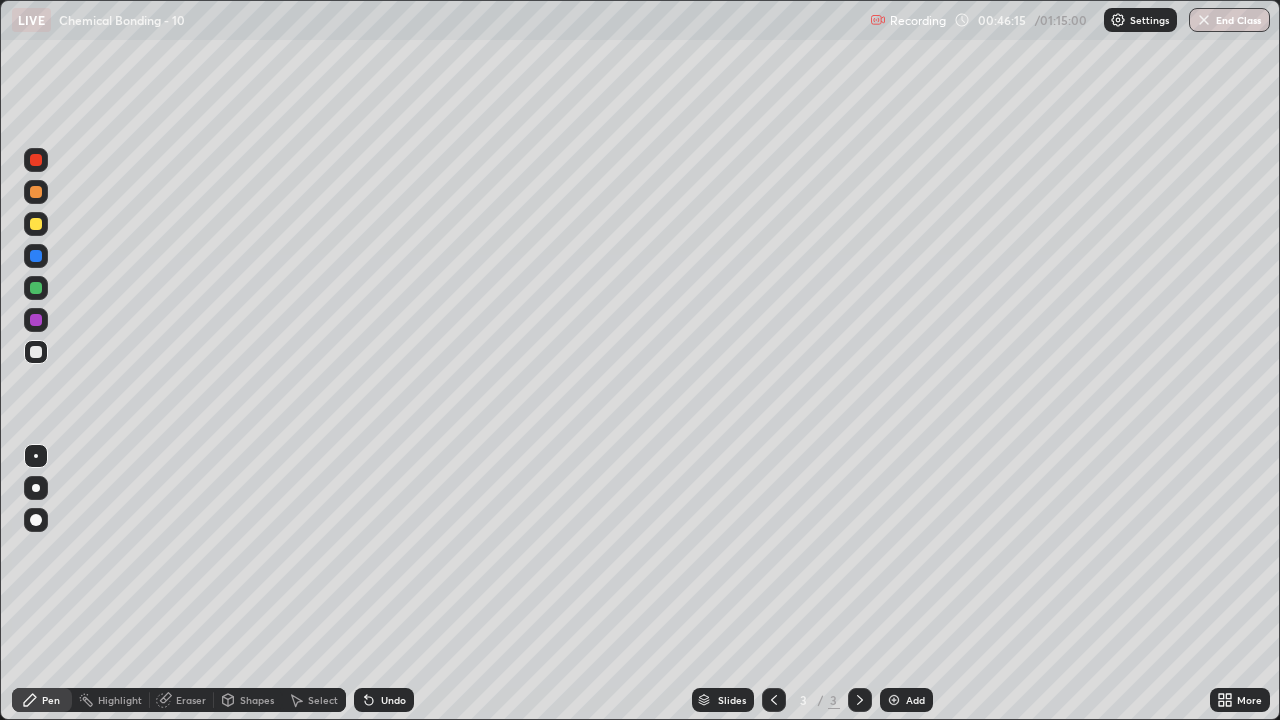 click at bounding box center [36, 488] 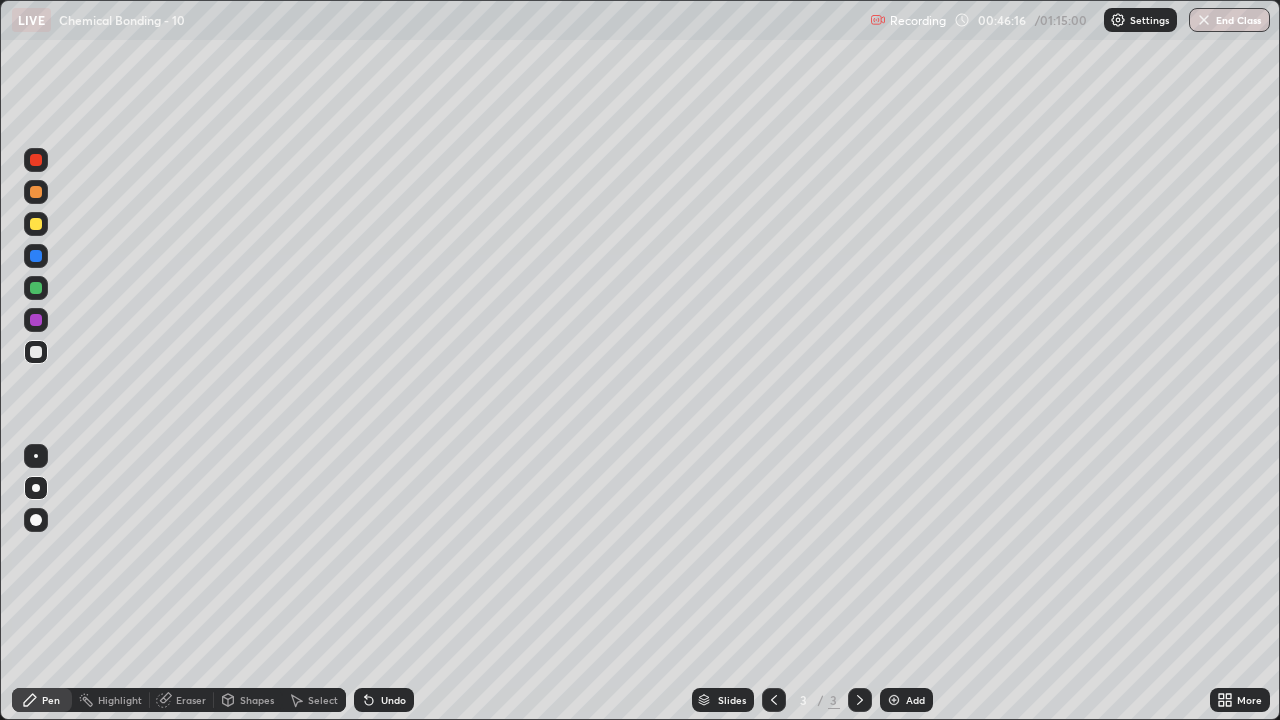 click at bounding box center (36, 224) 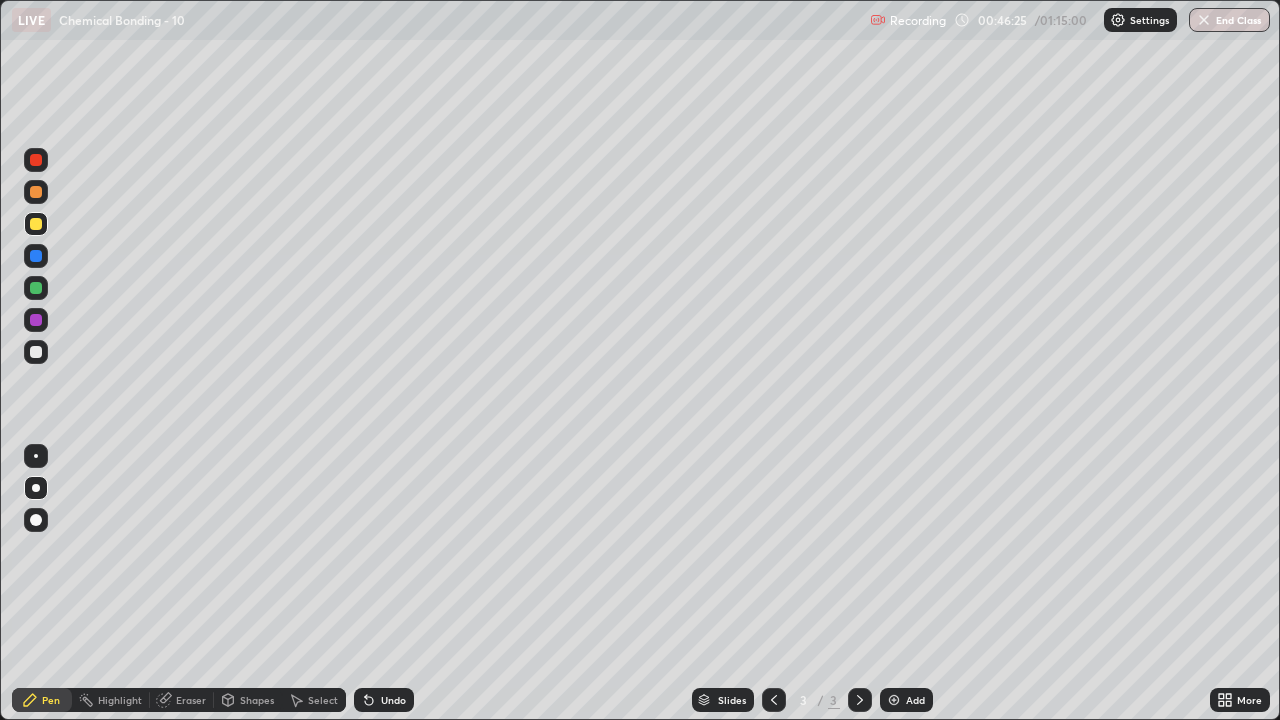 click at bounding box center [36, 352] 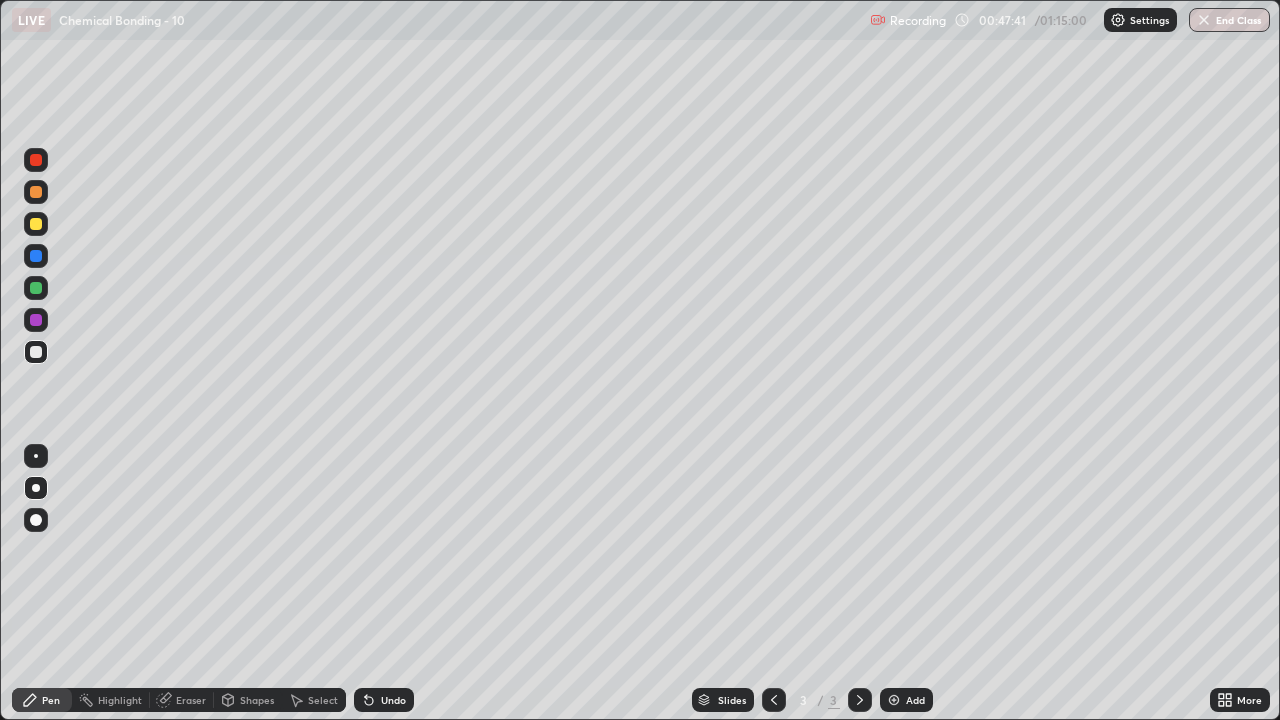 click 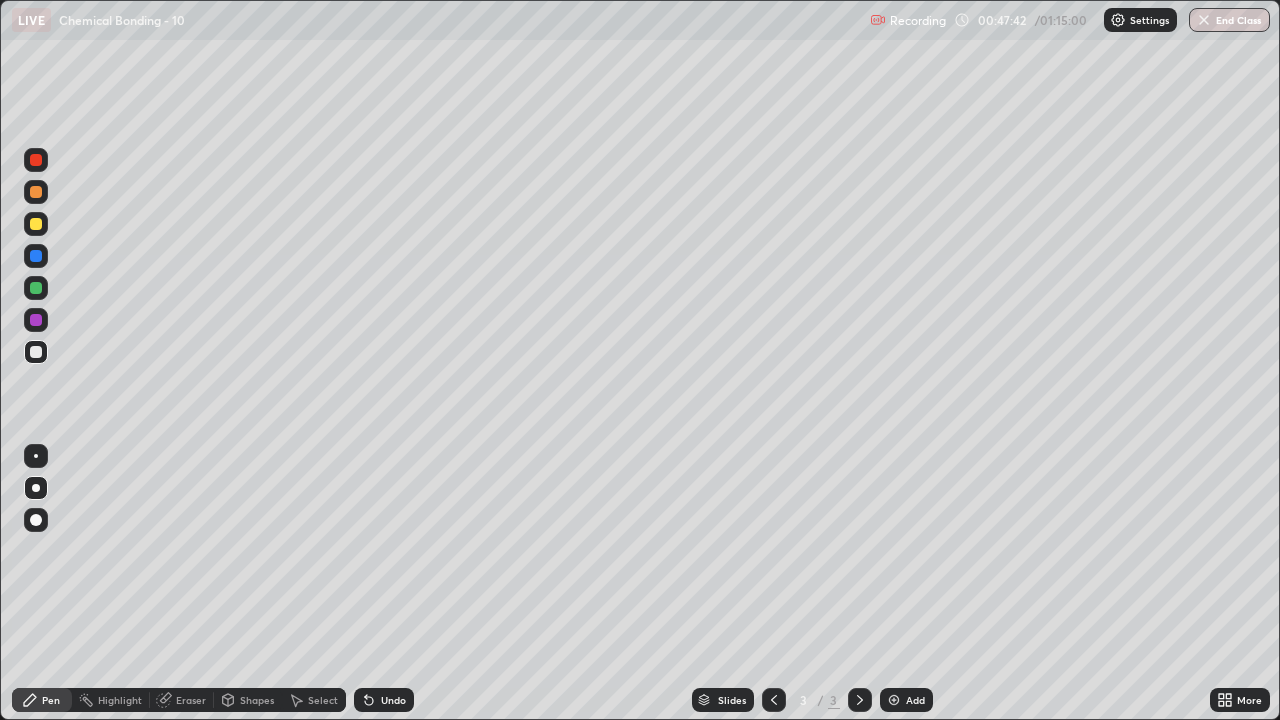 click 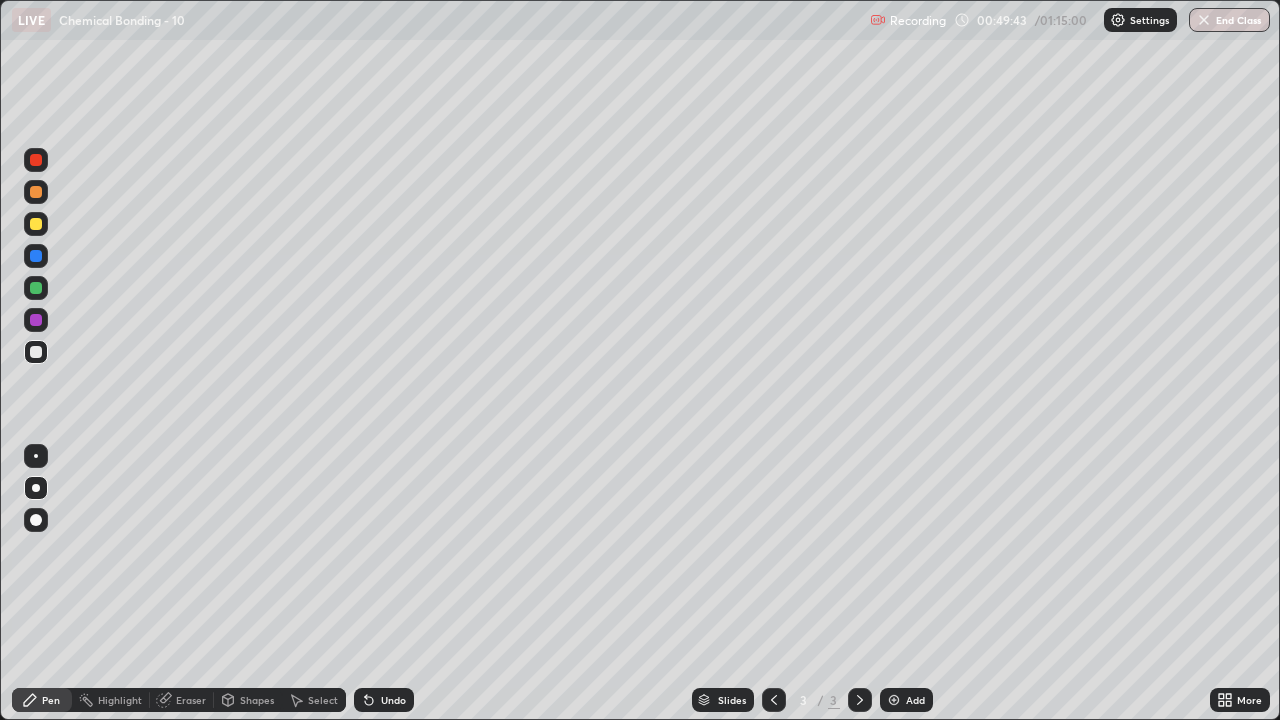 click on "Undo" at bounding box center [393, 700] 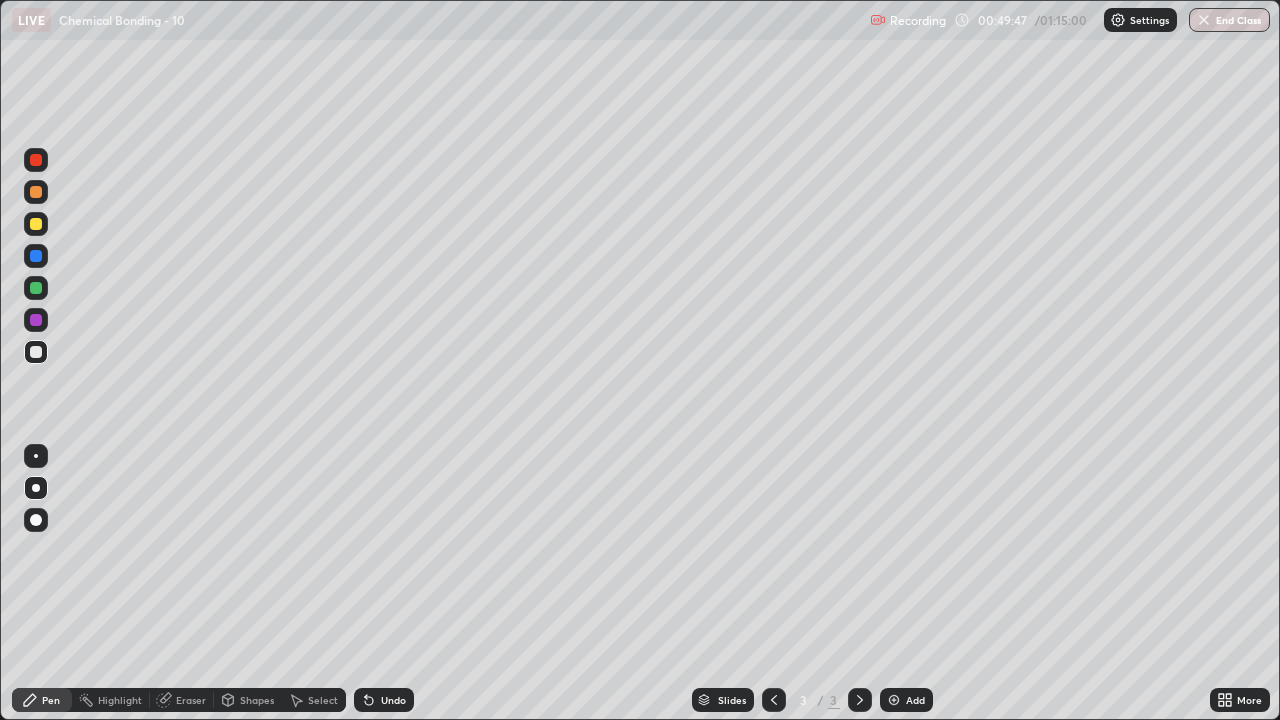 click at bounding box center (894, 700) 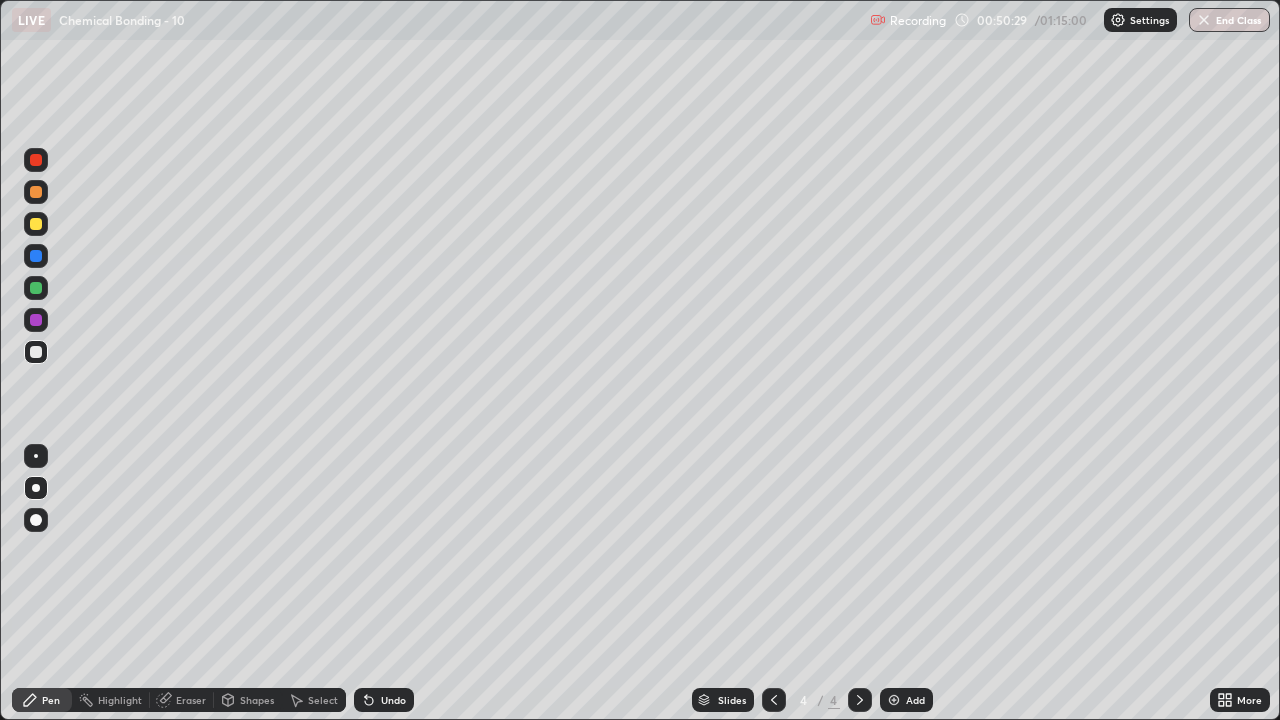 click on "Undo" at bounding box center (393, 700) 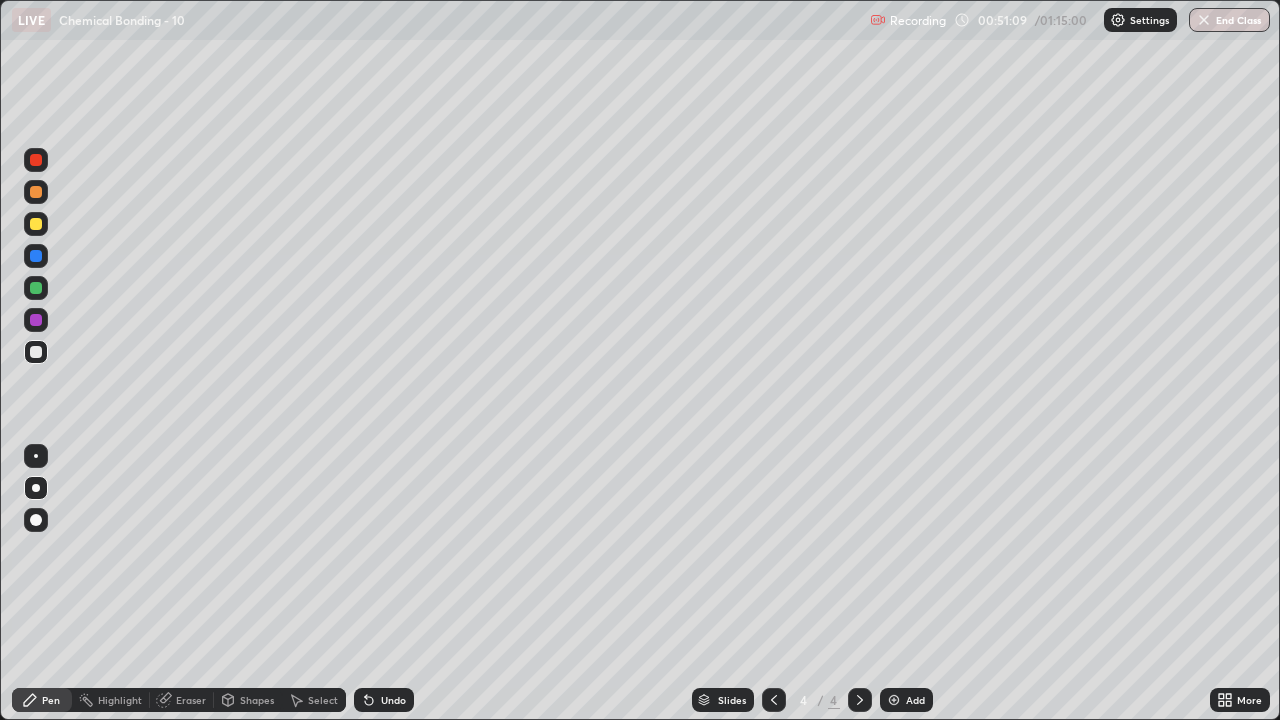 click at bounding box center [774, 700] 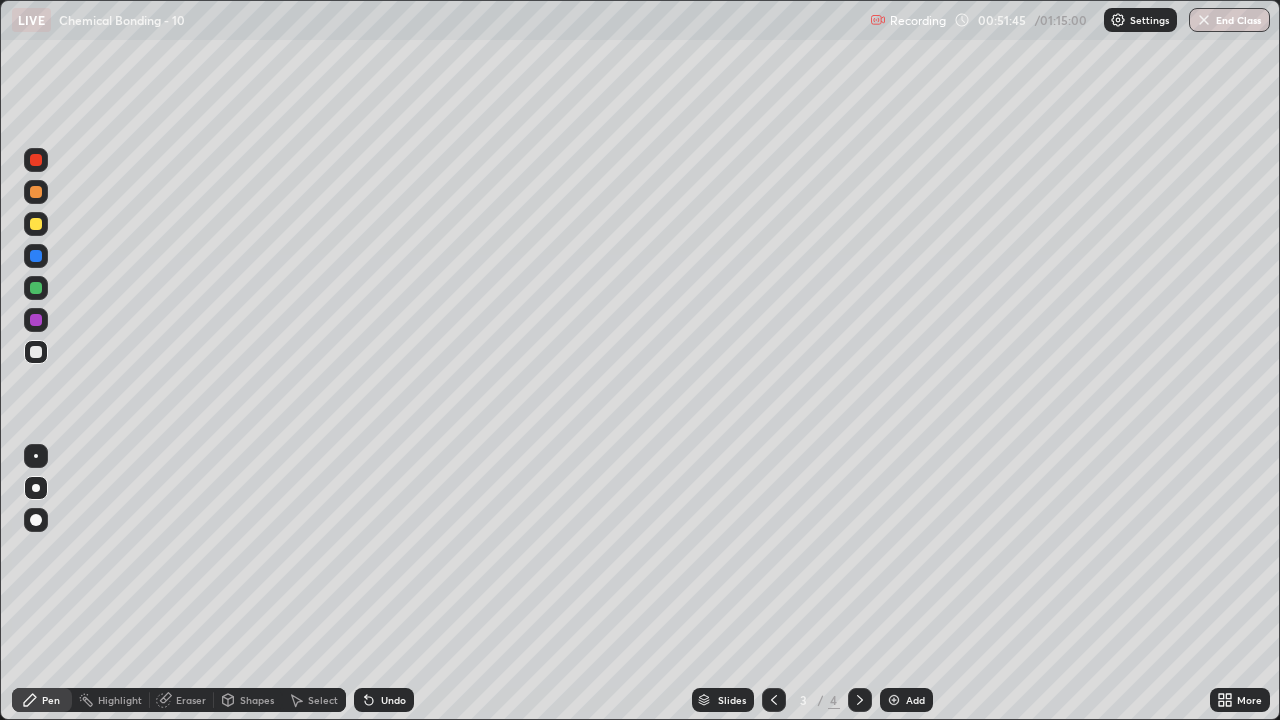 click 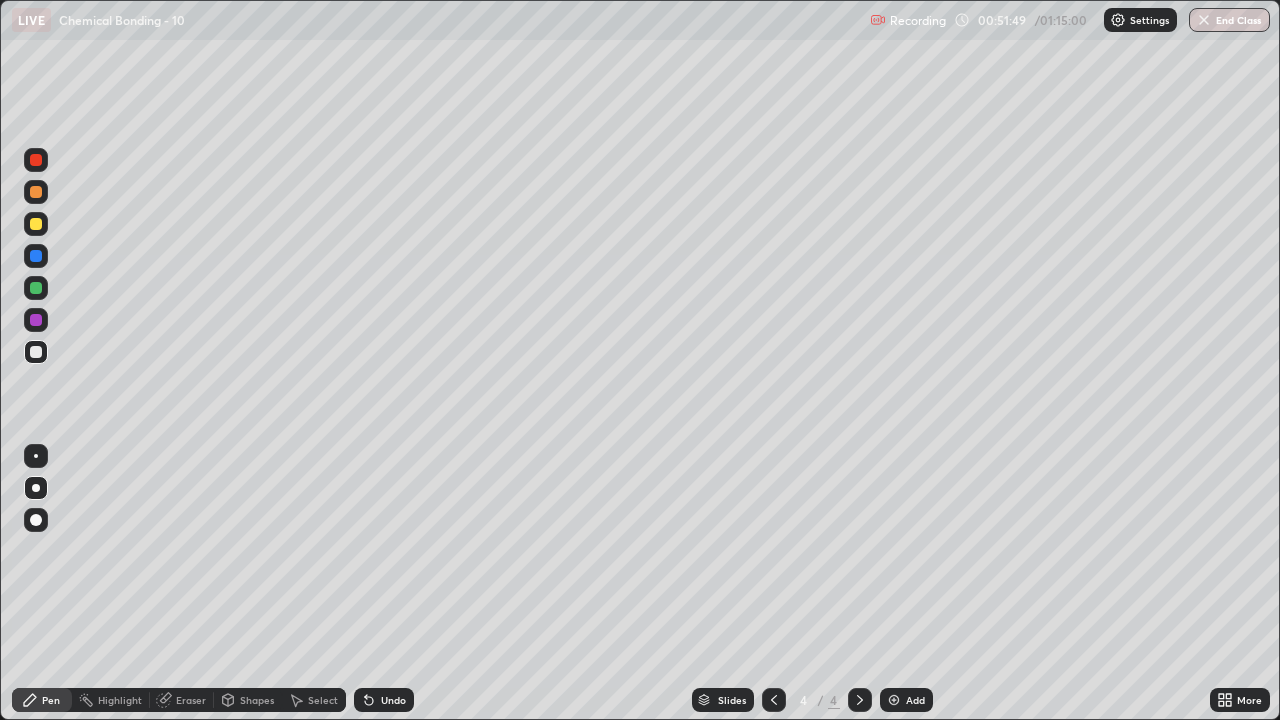 click on "Undo" at bounding box center (393, 700) 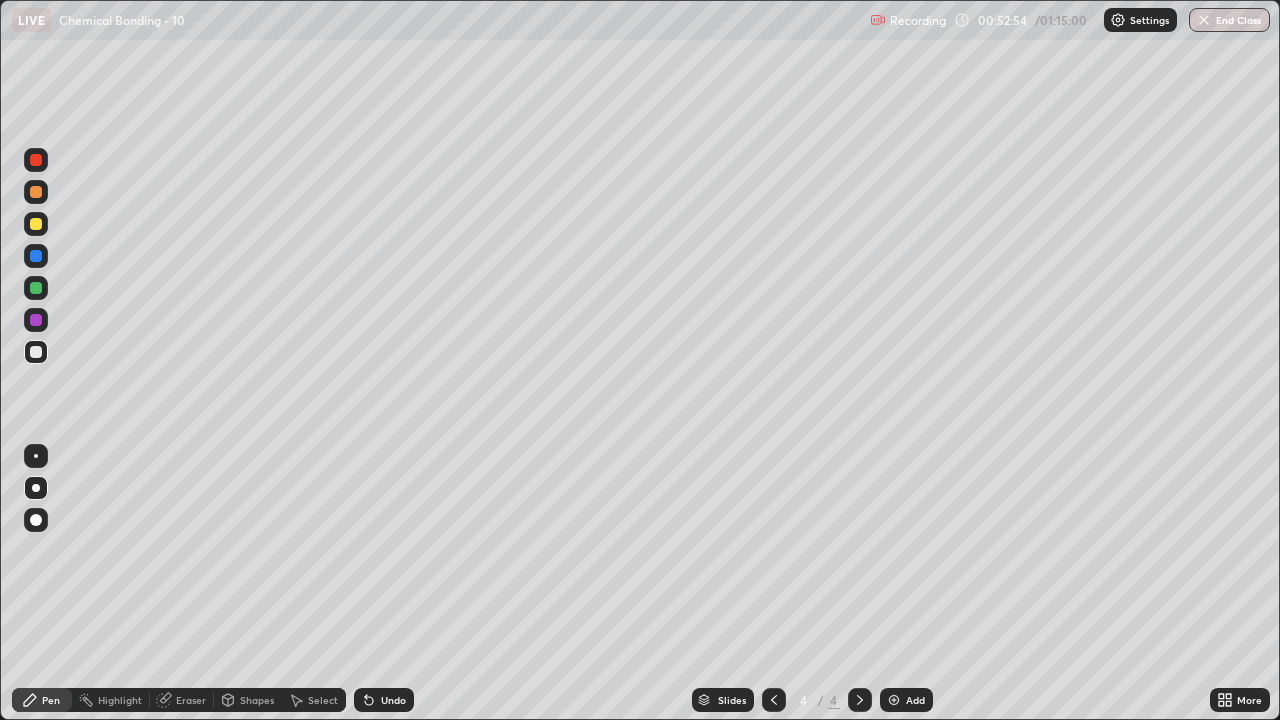 click at bounding box center [36, 288] 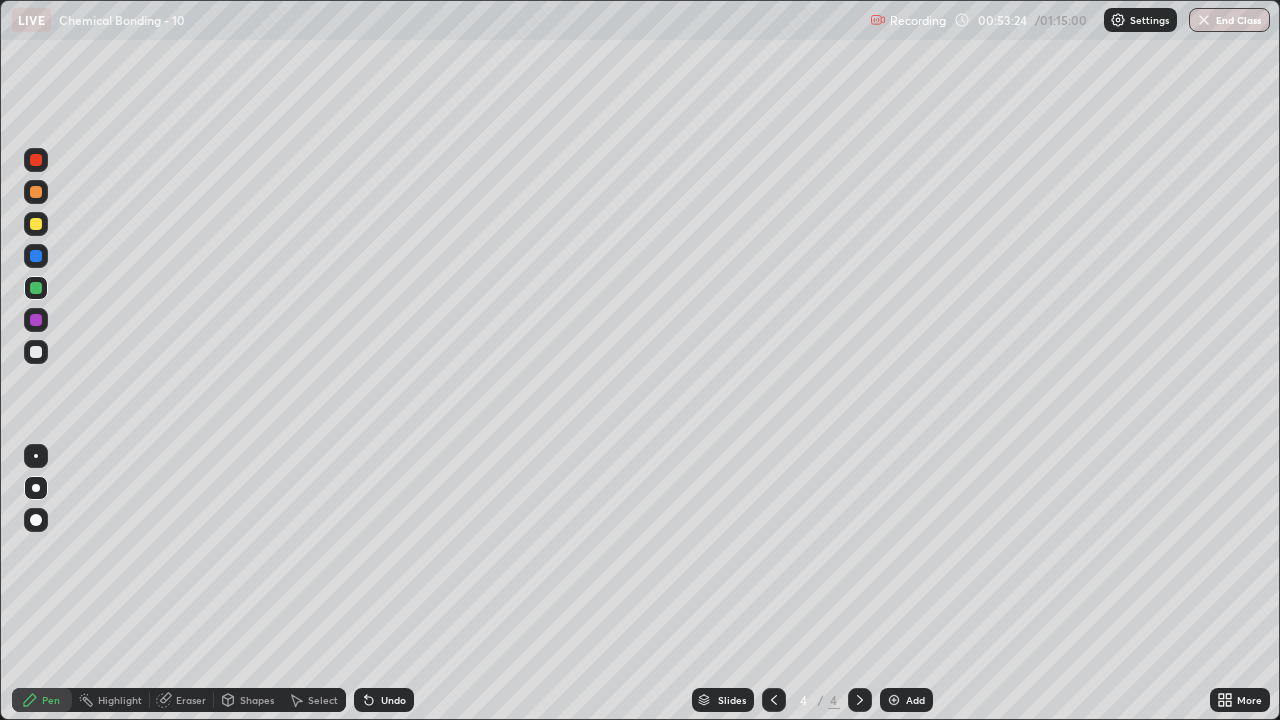 click at bounding box center [36, 352] 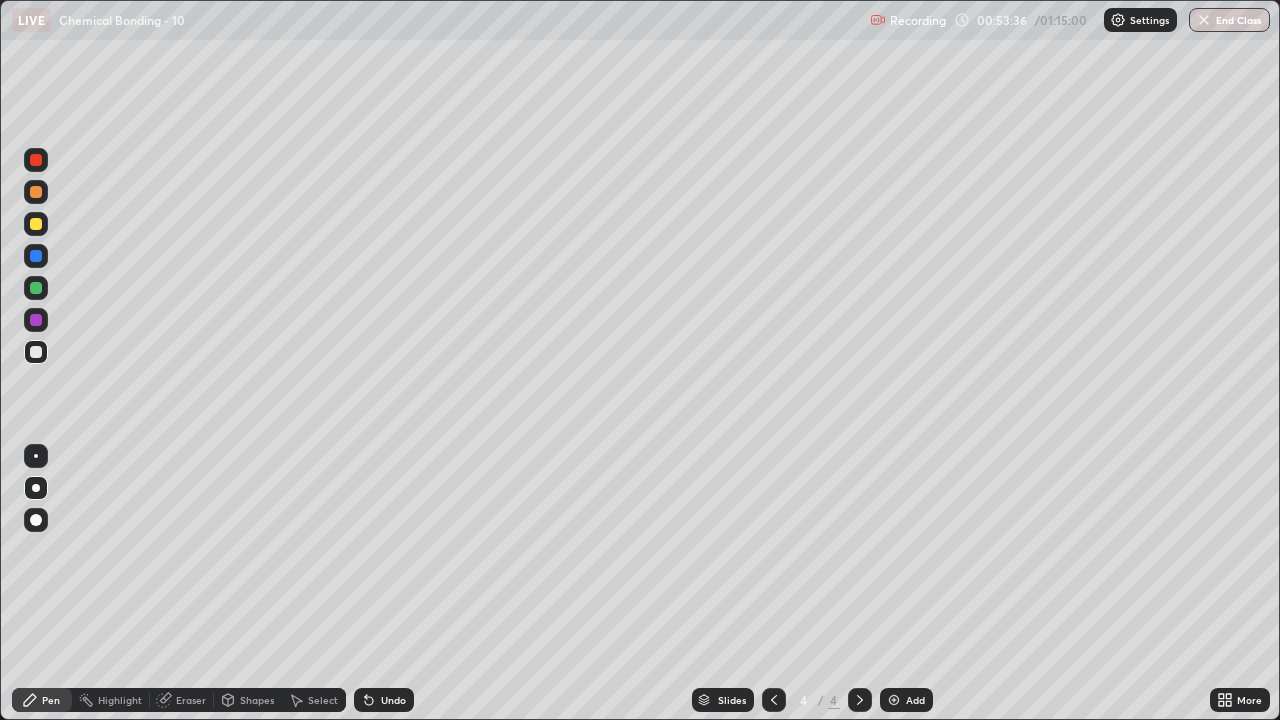 click at bounding box center [36, 224] 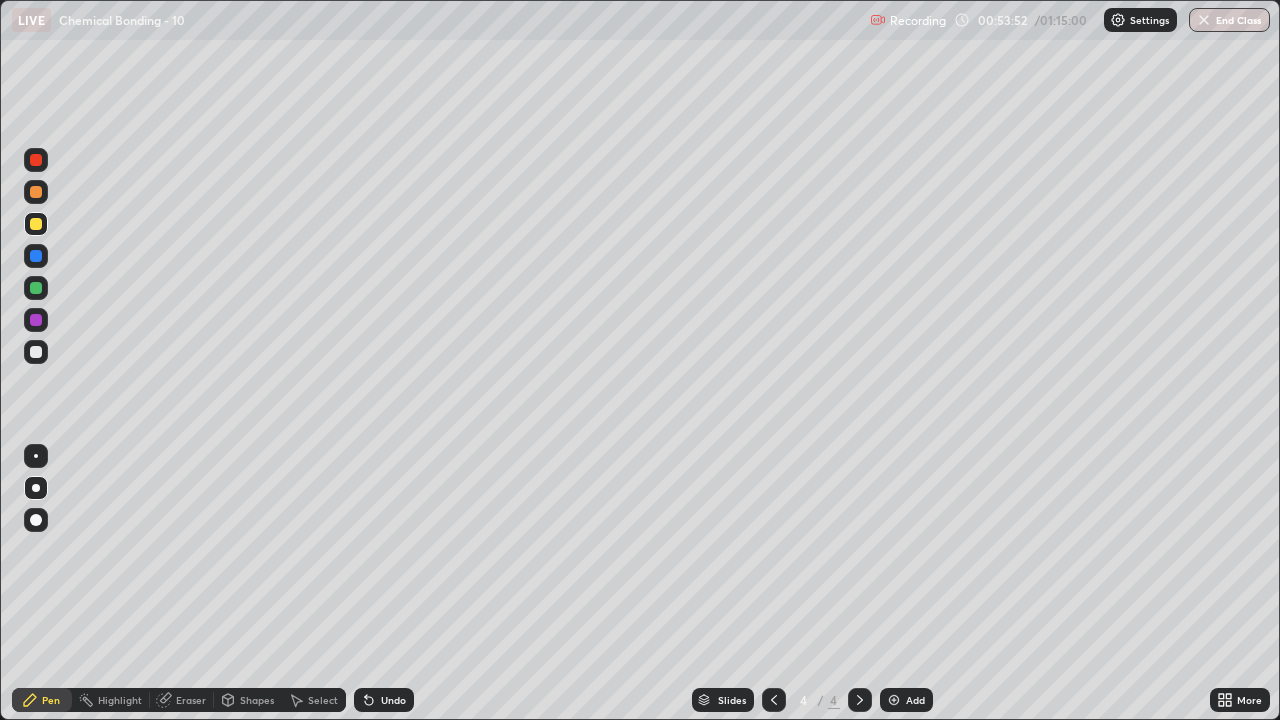 click at bounding box center (894, 700) 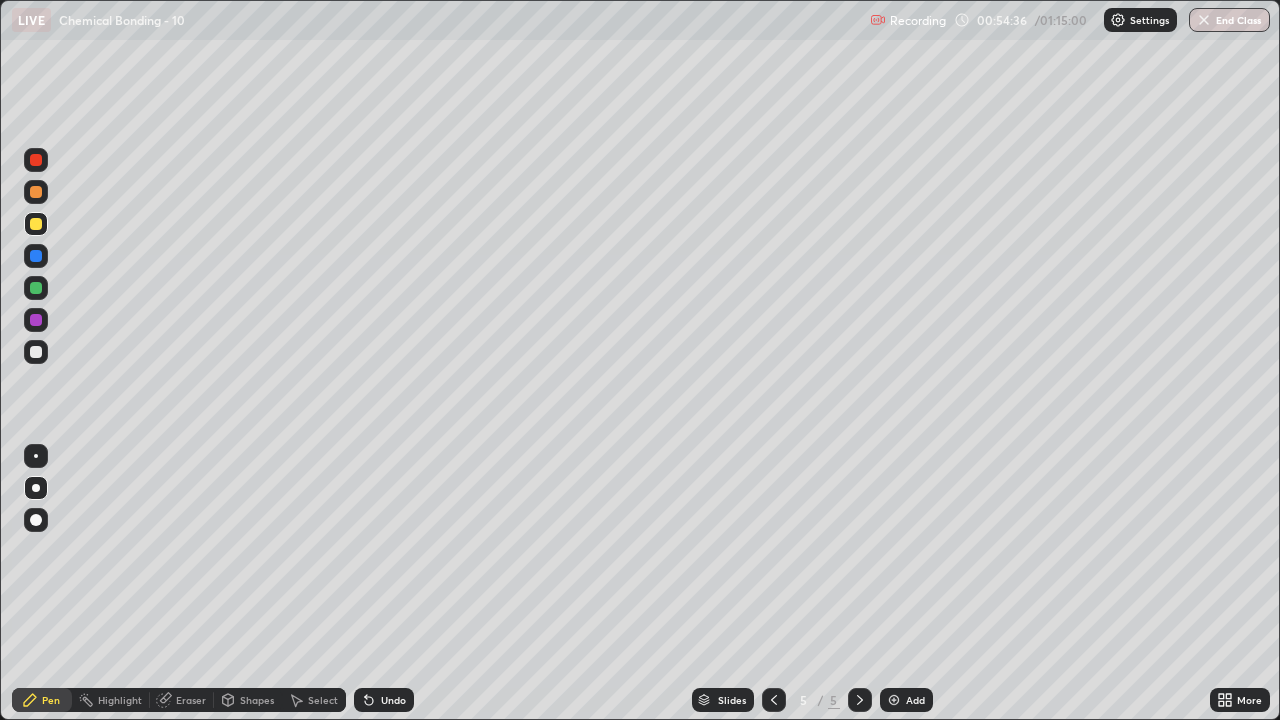 click at bounding box center [36, 352] 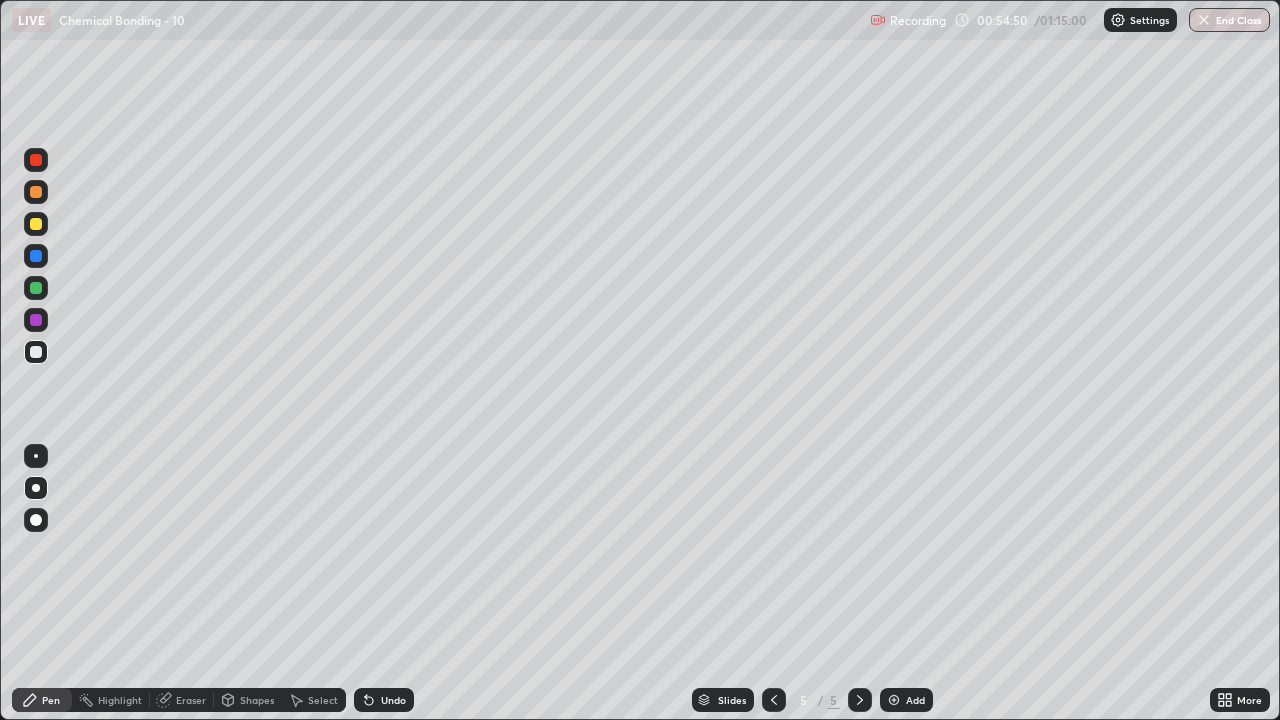 click 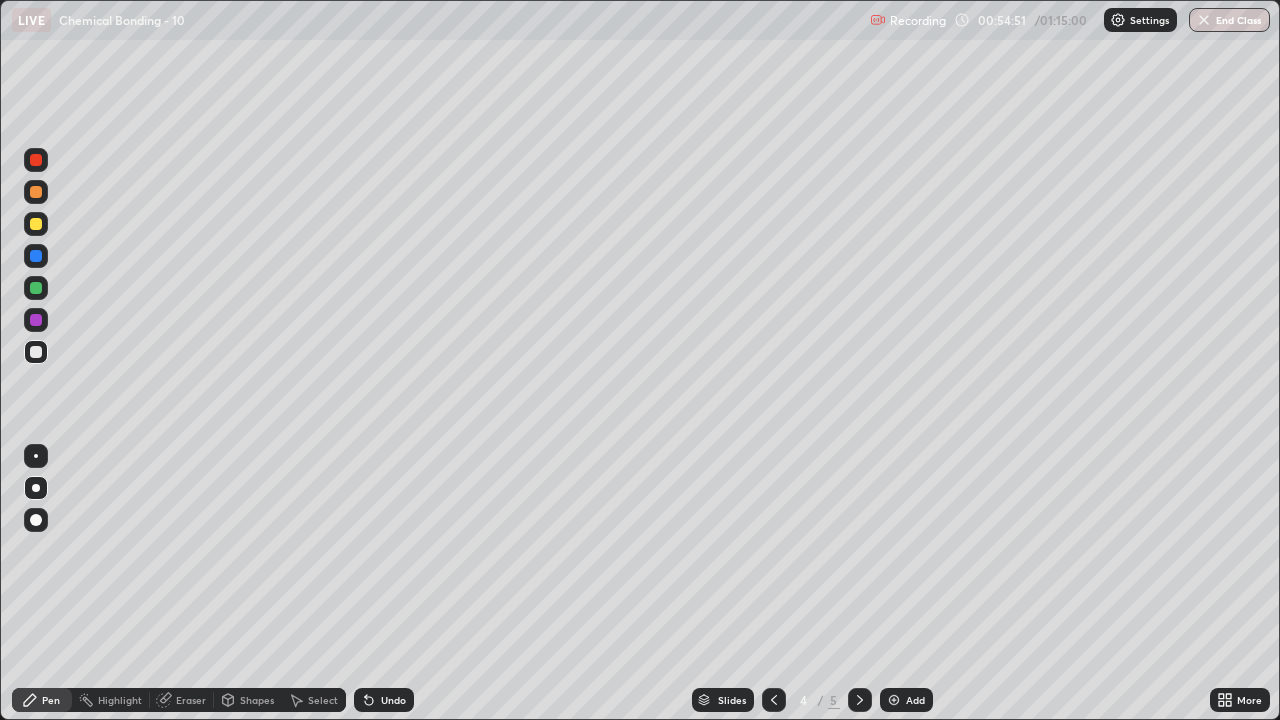 click at bounding box center [774, 700] 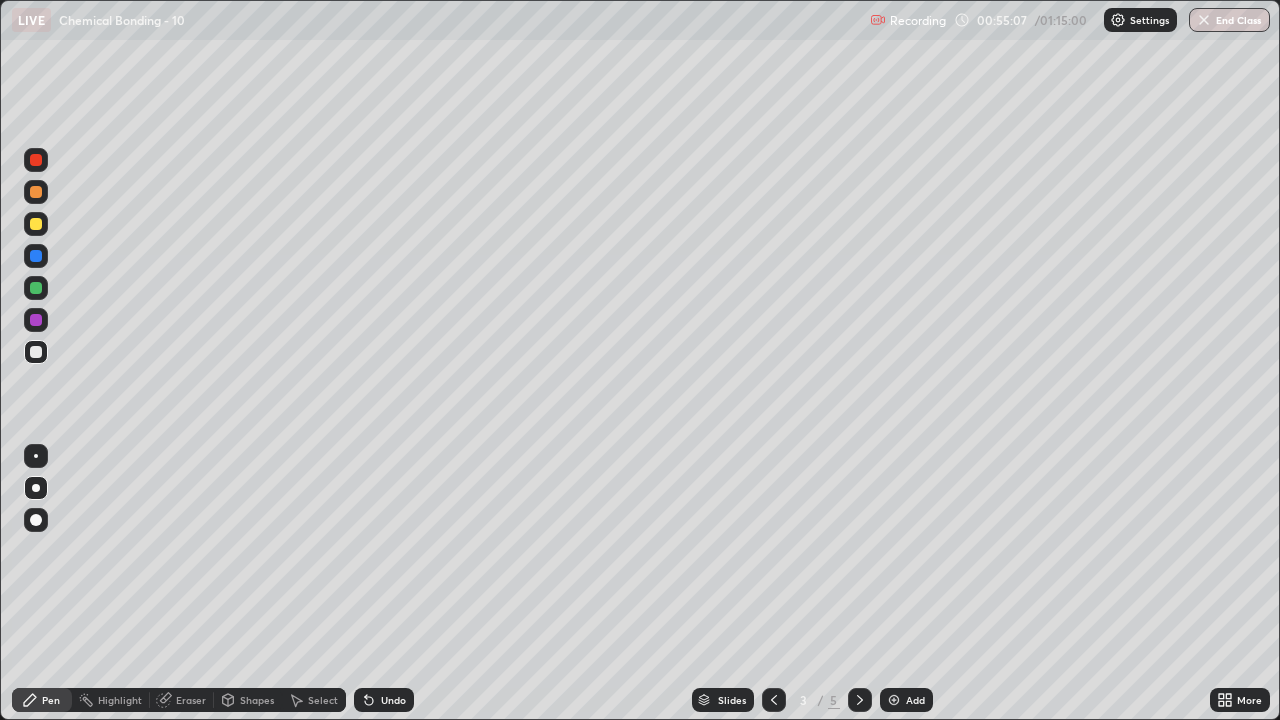 click 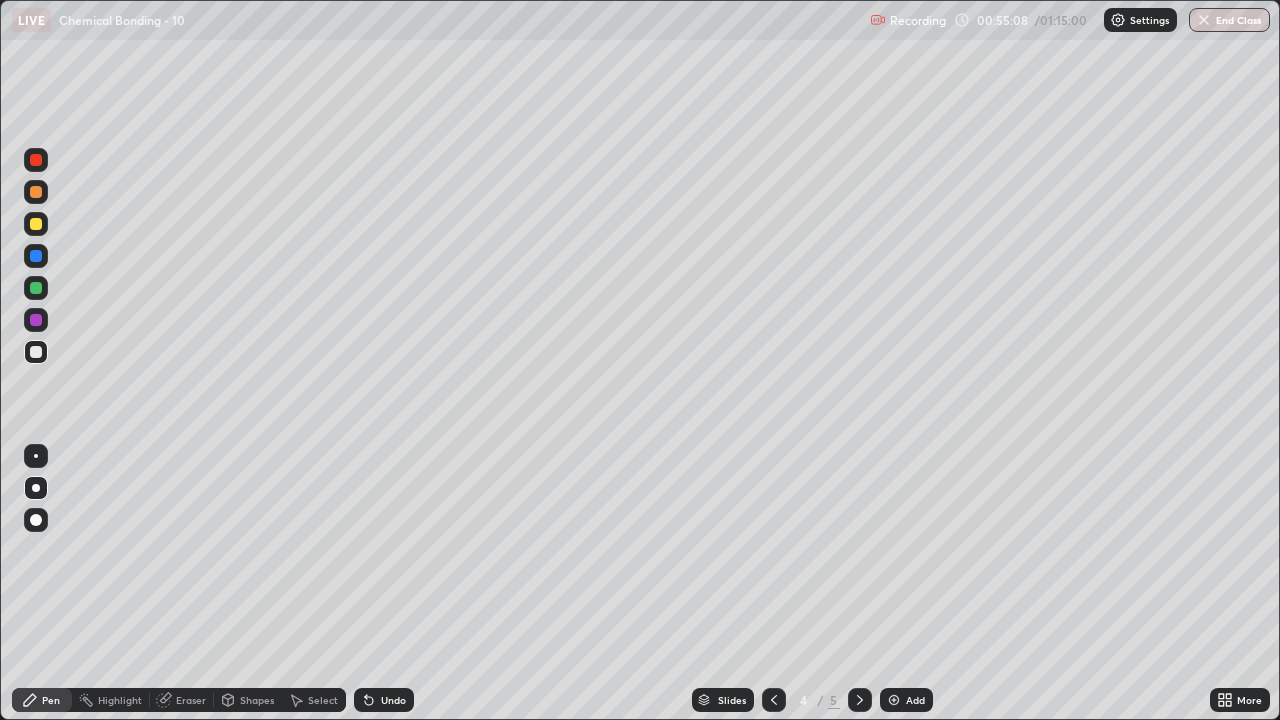 click 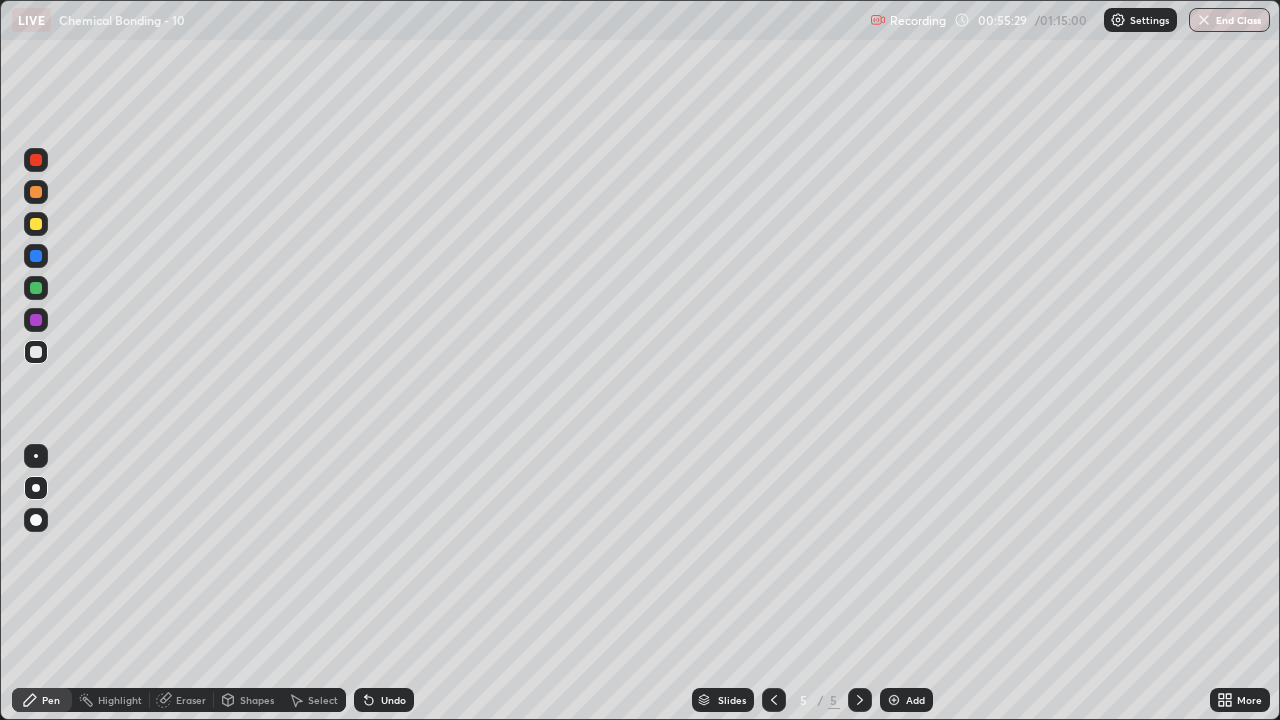 click at bounding box center (774, 700) 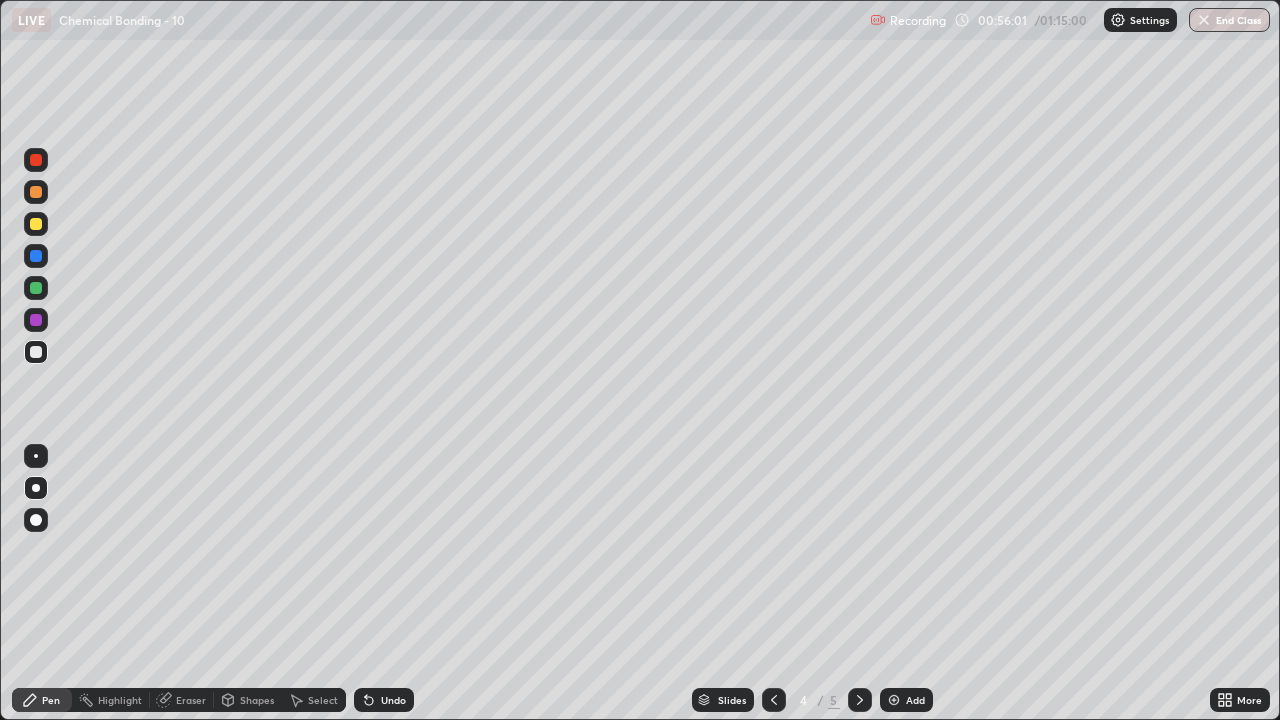 click 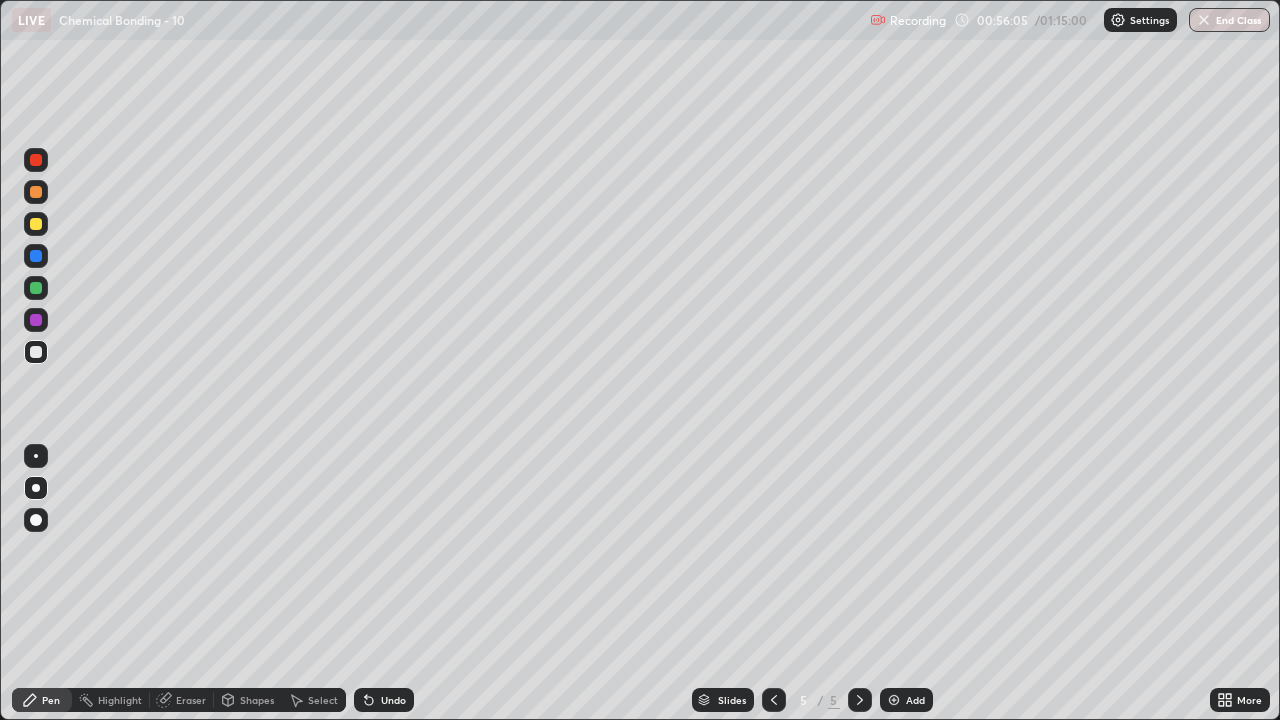 click at bounding box center (36, 320) 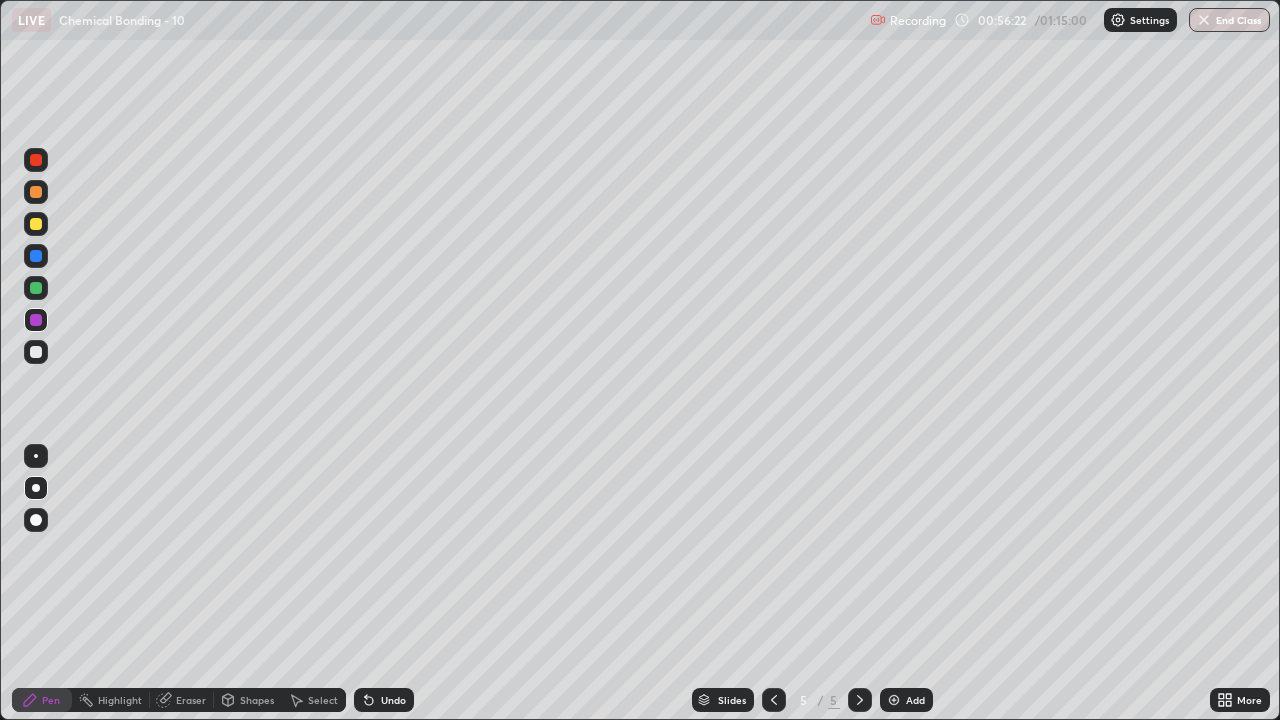 click at bounding box center [36, 352] 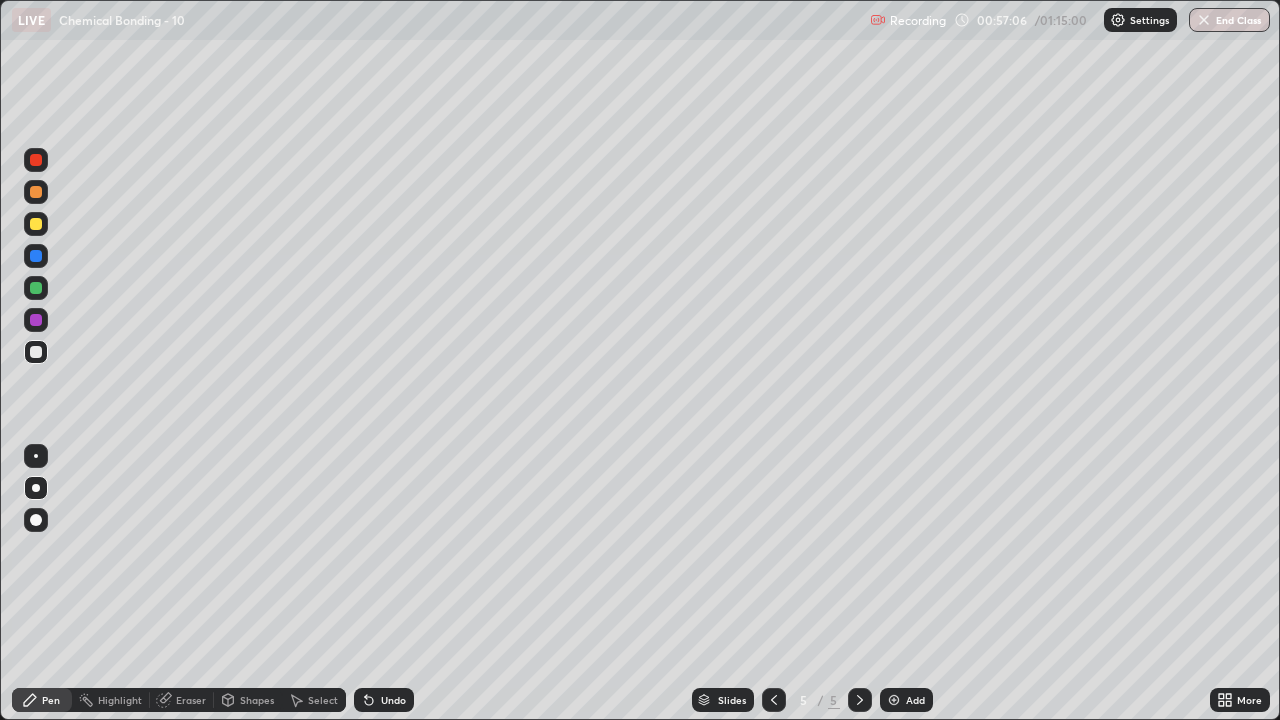 click 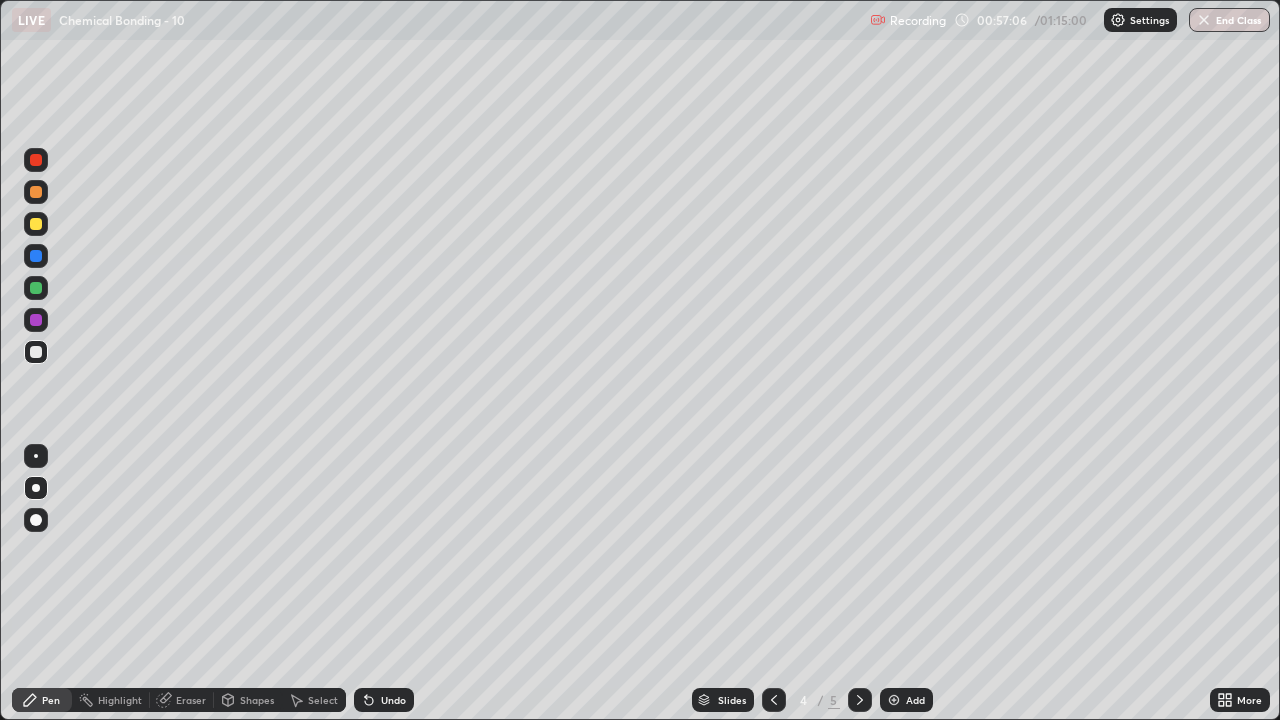 click at bounding box center [774, 700] 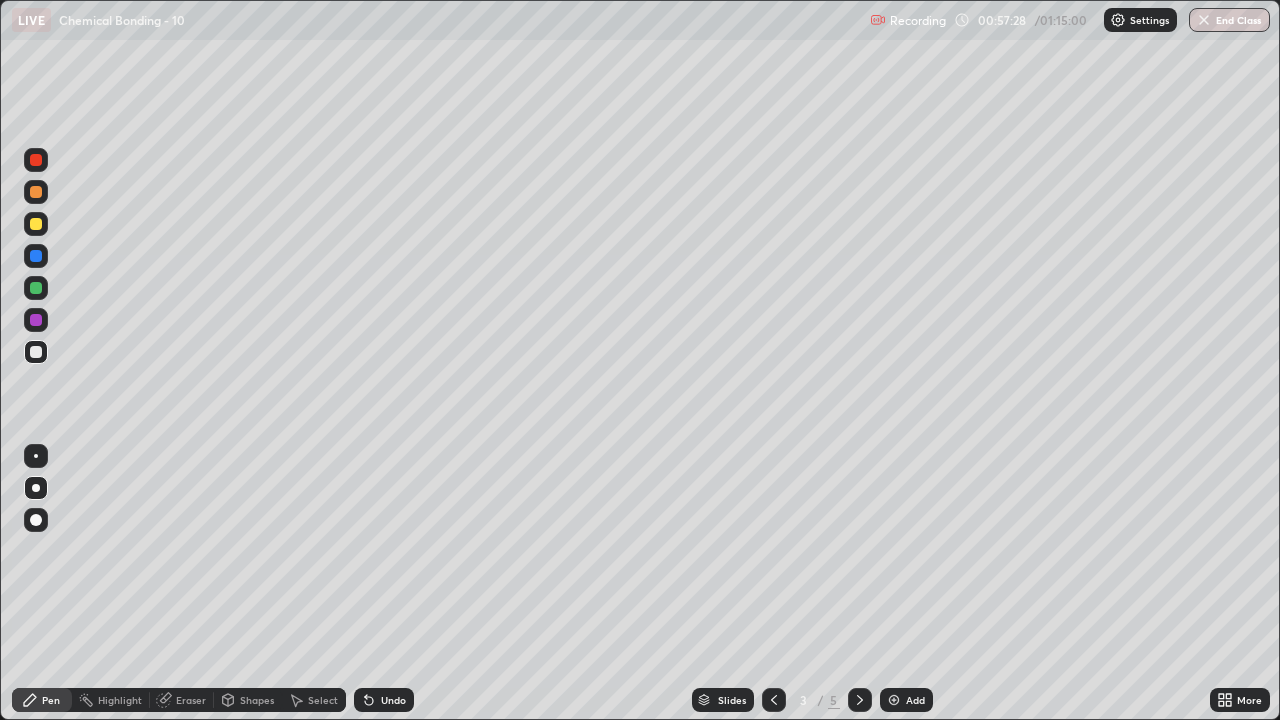 click on "Undo" at bounding box center [393, 700] 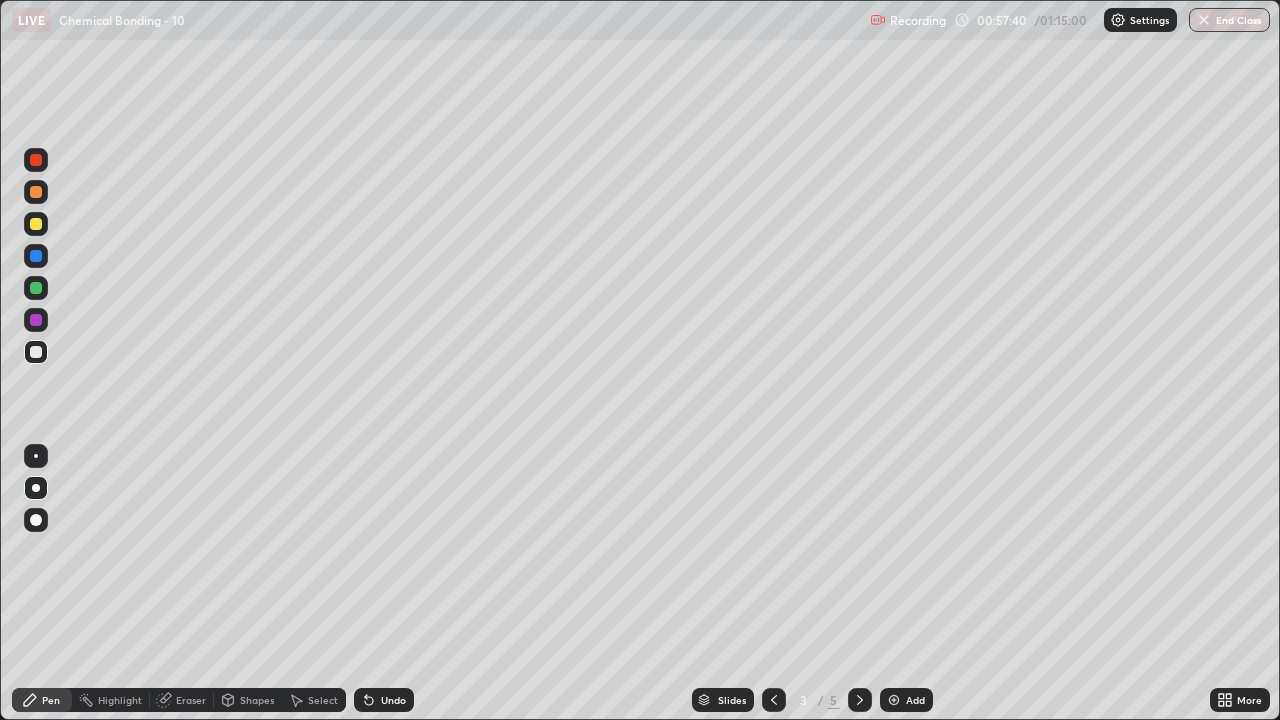 click 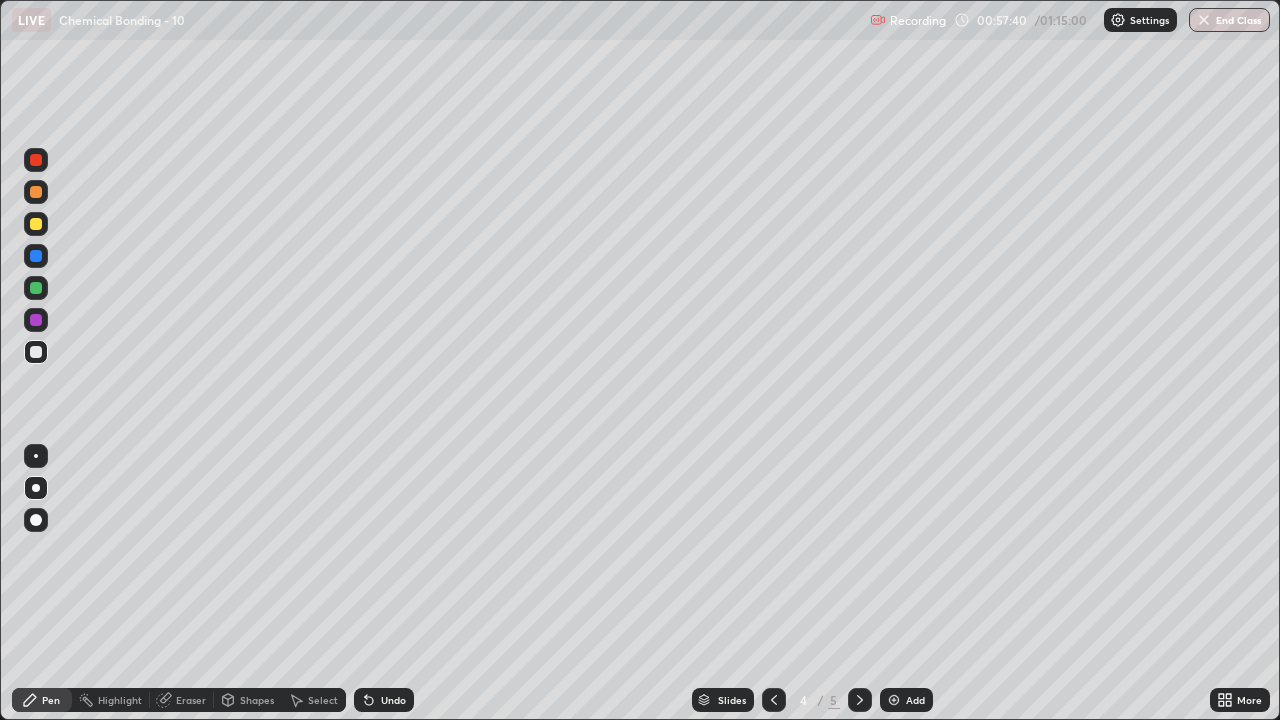 click 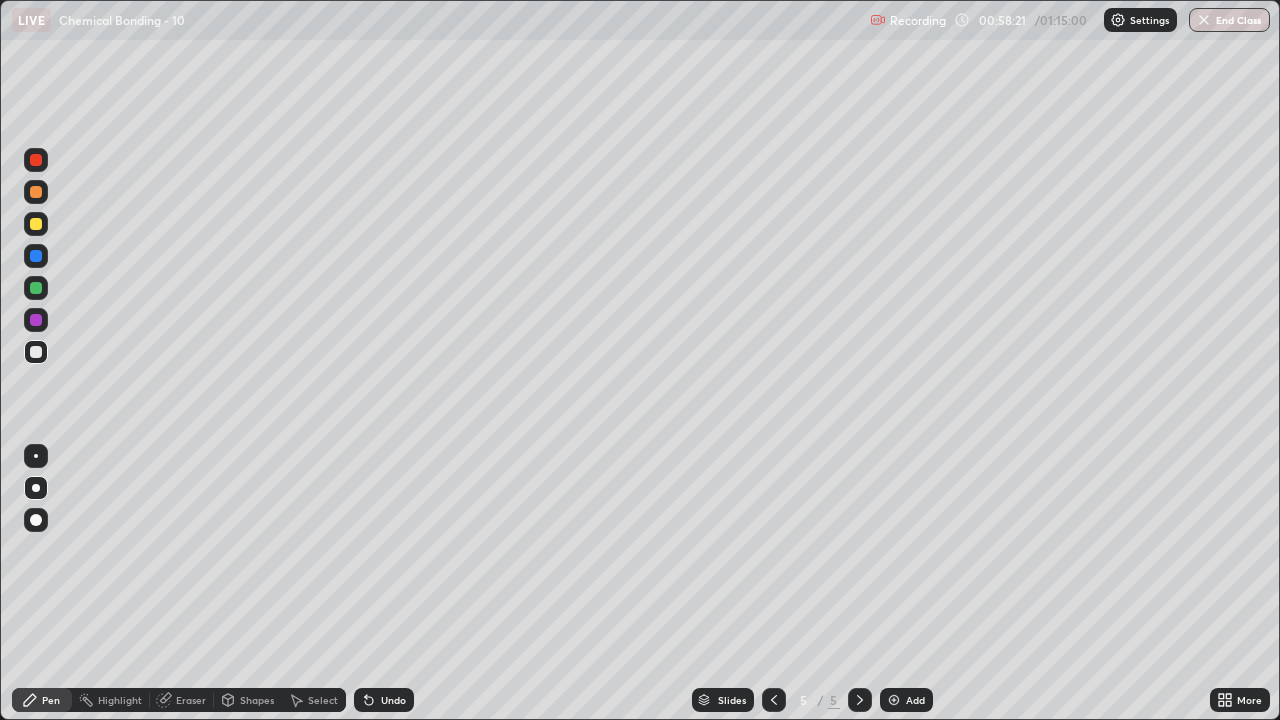 click on "Add" at bounding box center (906, 700) 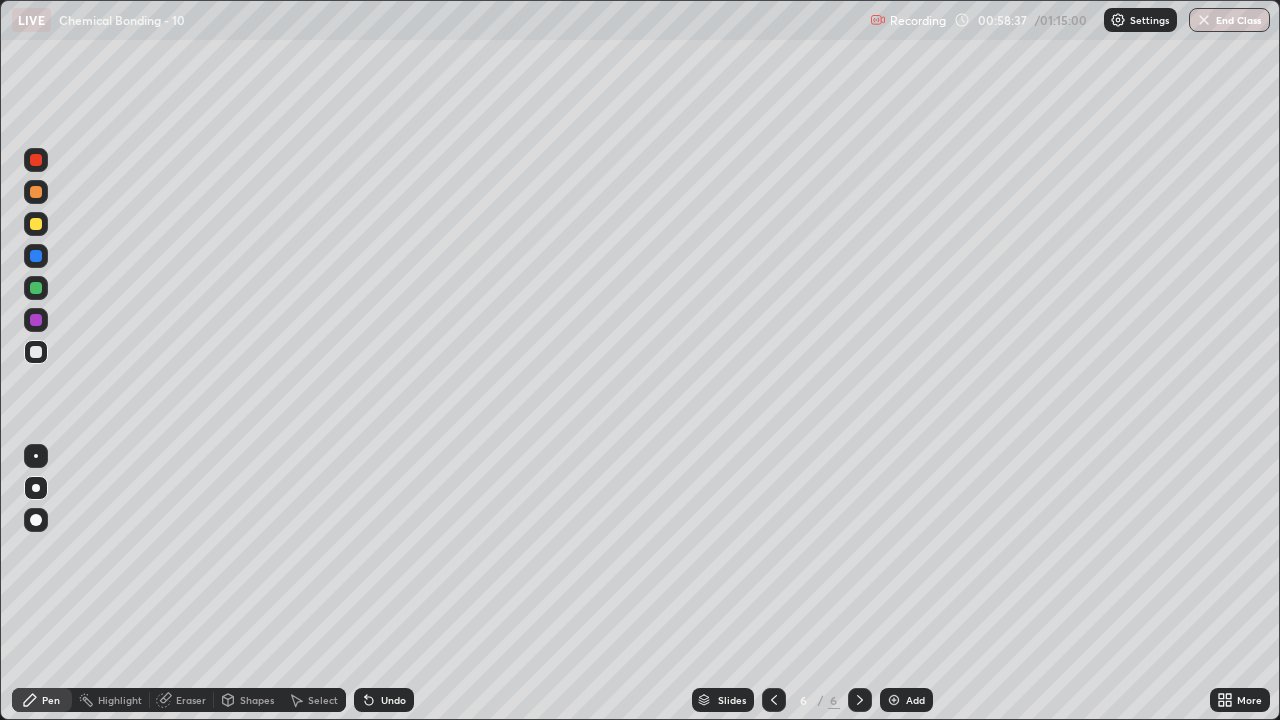 click at bounding box center [36, 288] 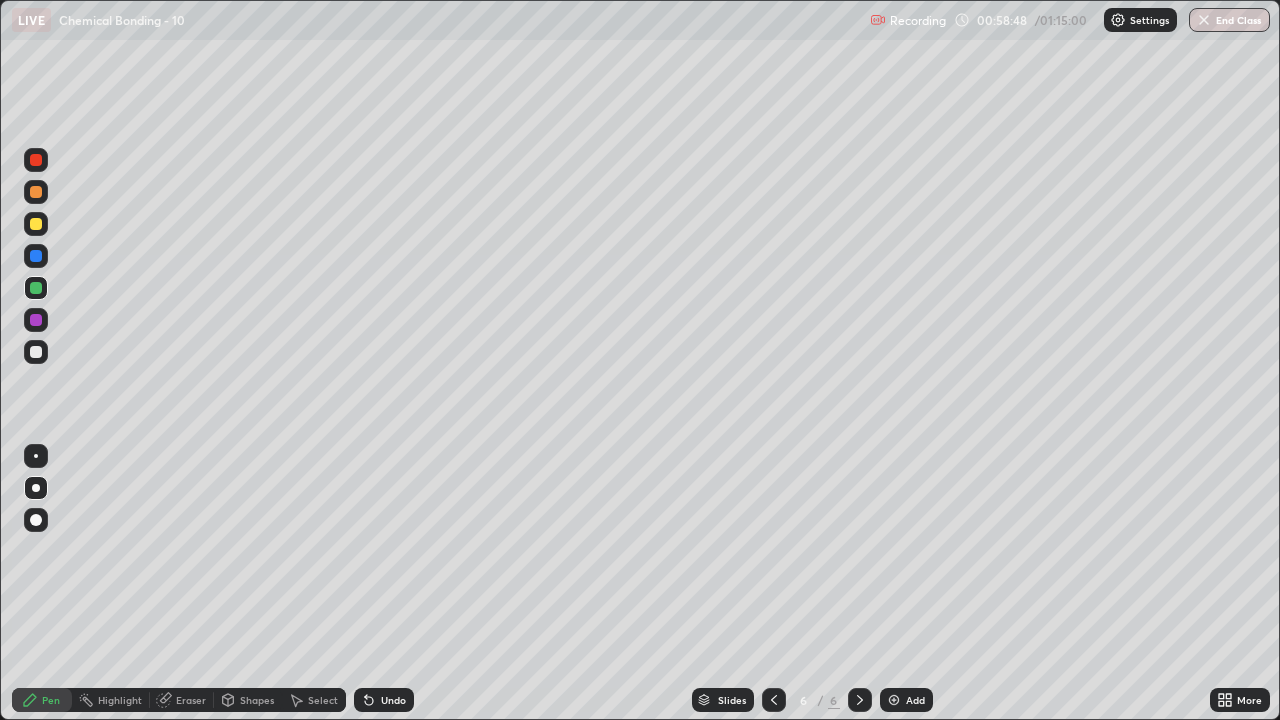 click at bounding box center [36, 352] 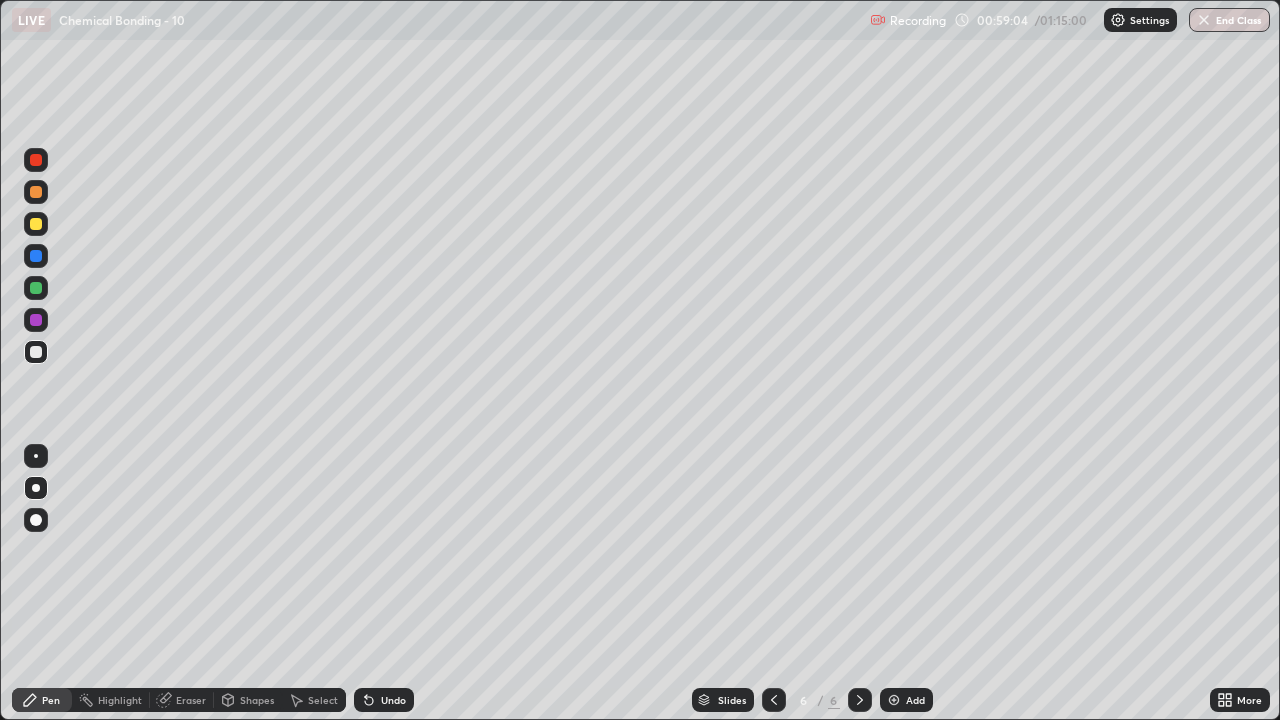 click on "Undo" at bounding box center [384, 700] 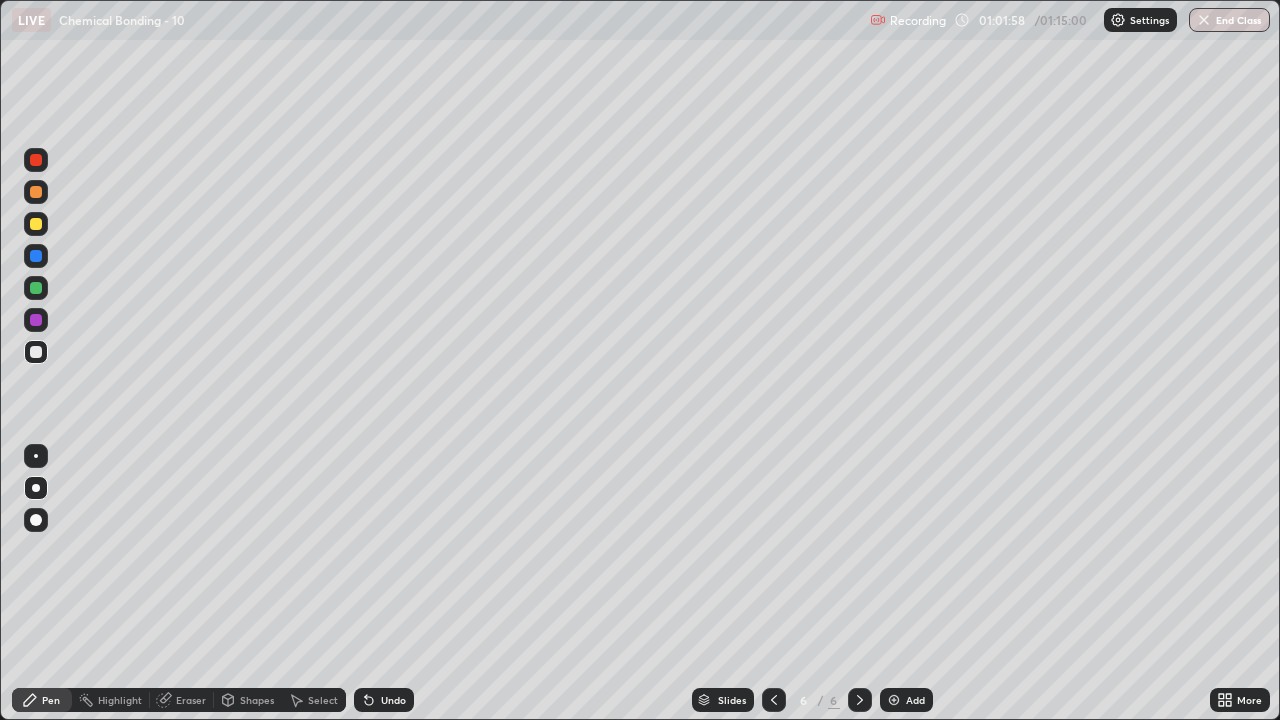 click at bounding box center (36, 320) 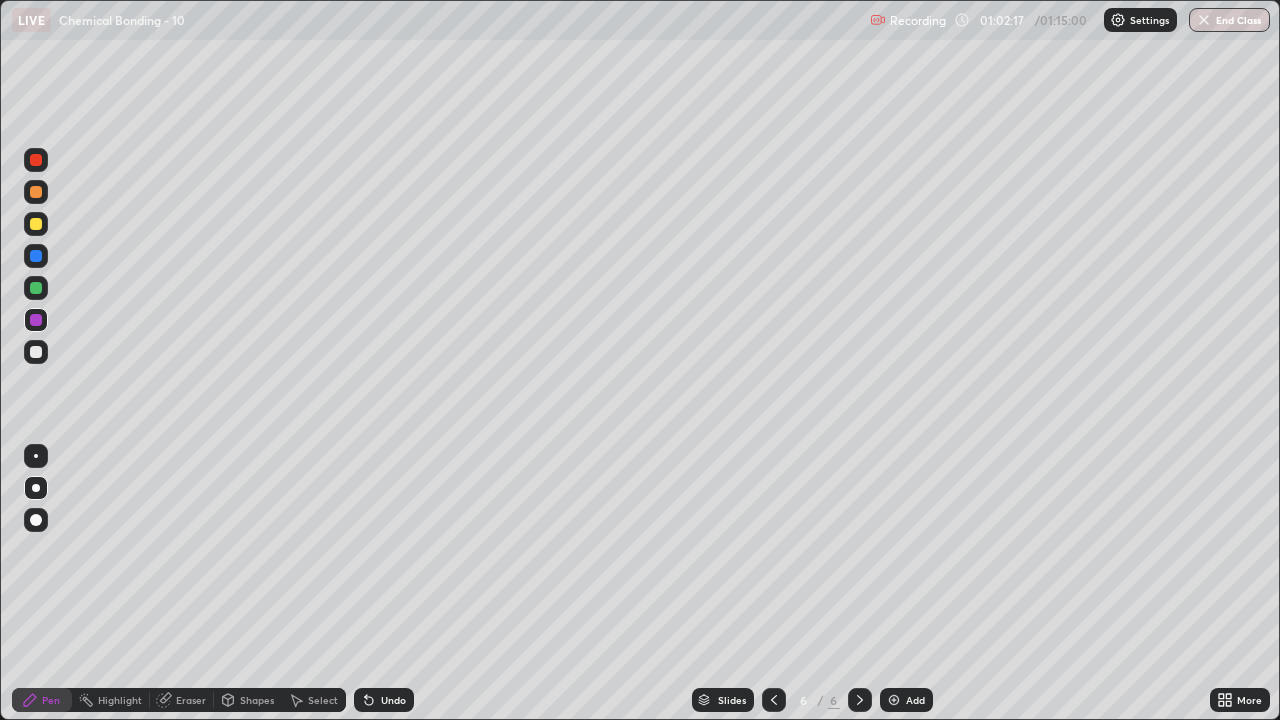 click on "Add" at bounding box center [906, 700] 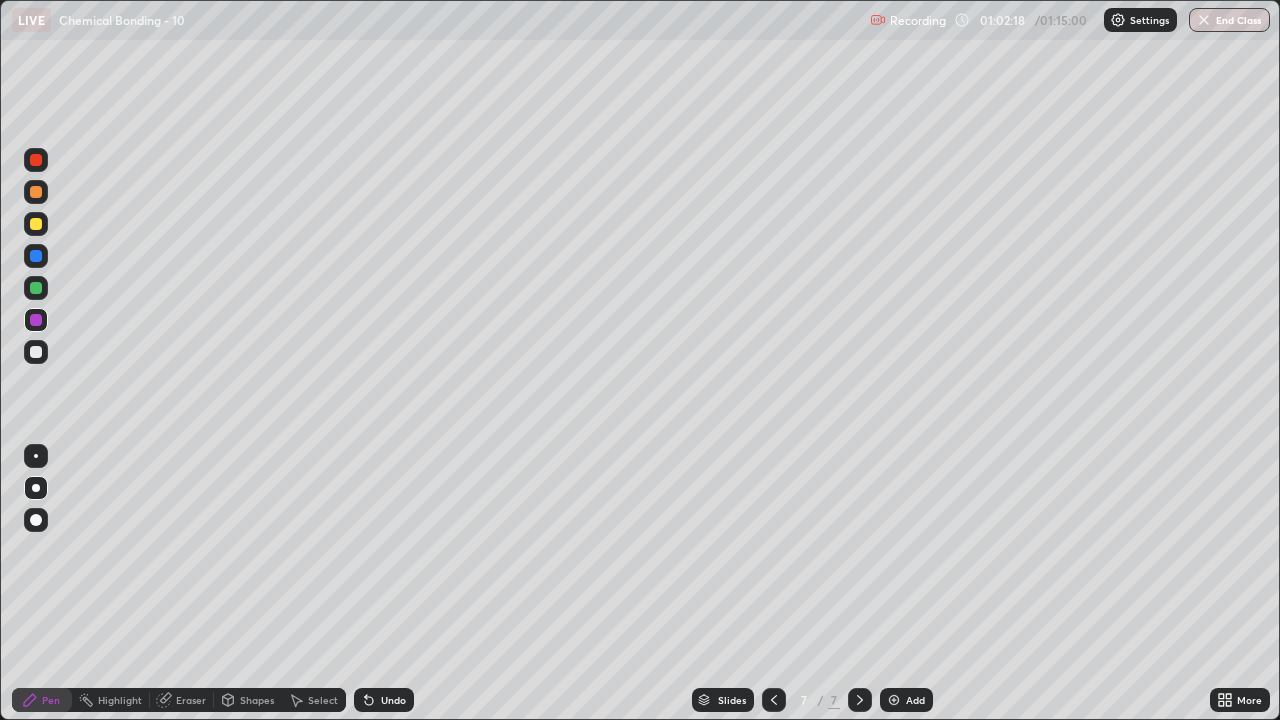click at bounding box center [36, 224] 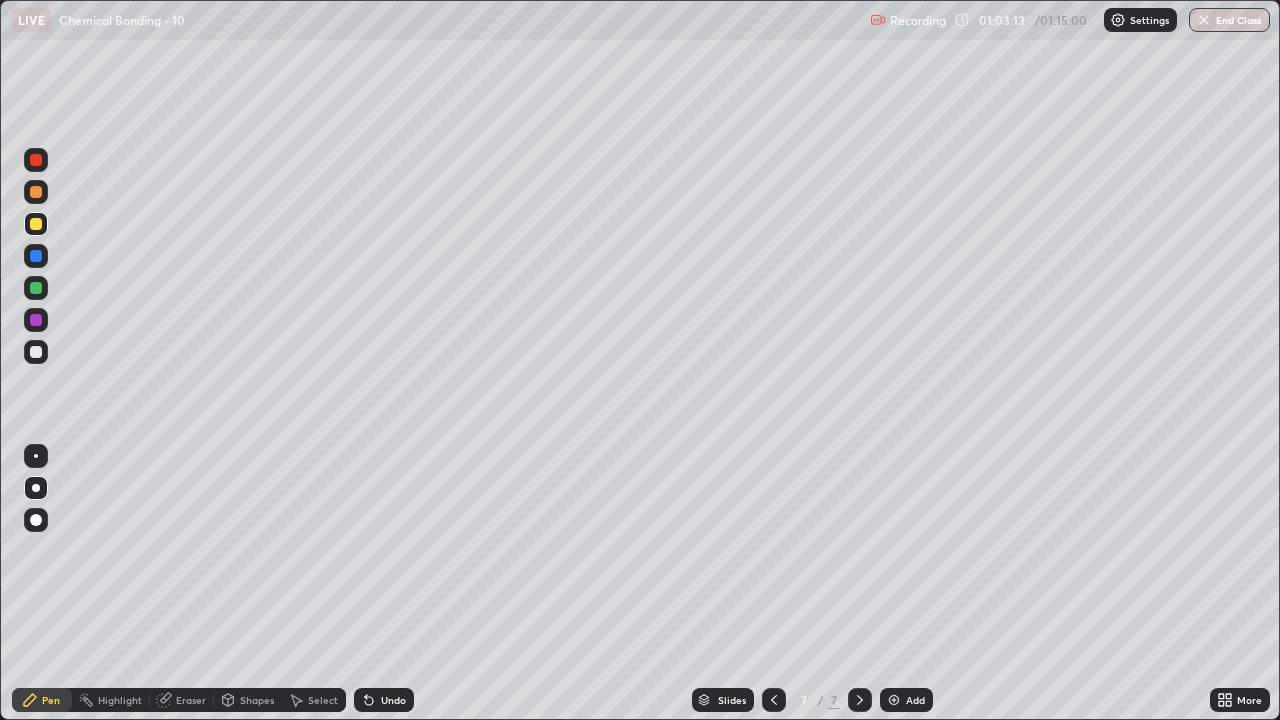 click at bounding box center [36, 352] 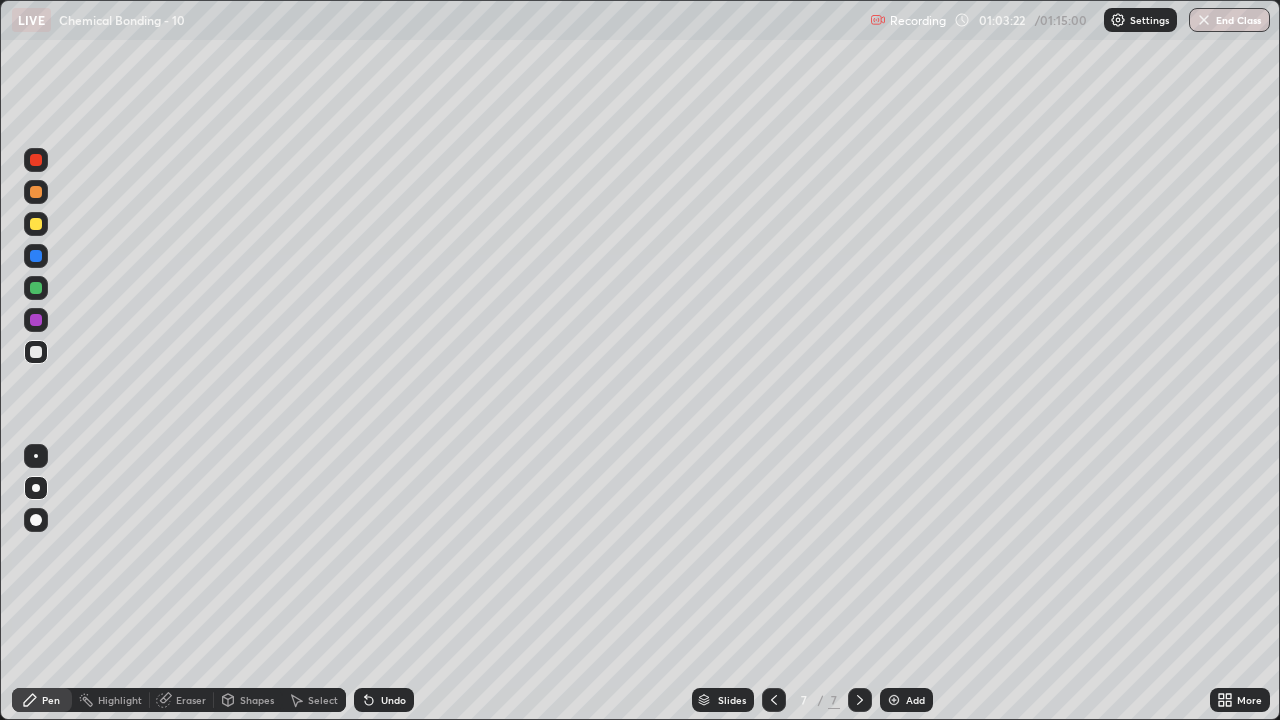 click on "Undo" at bounding box center (393, 700) 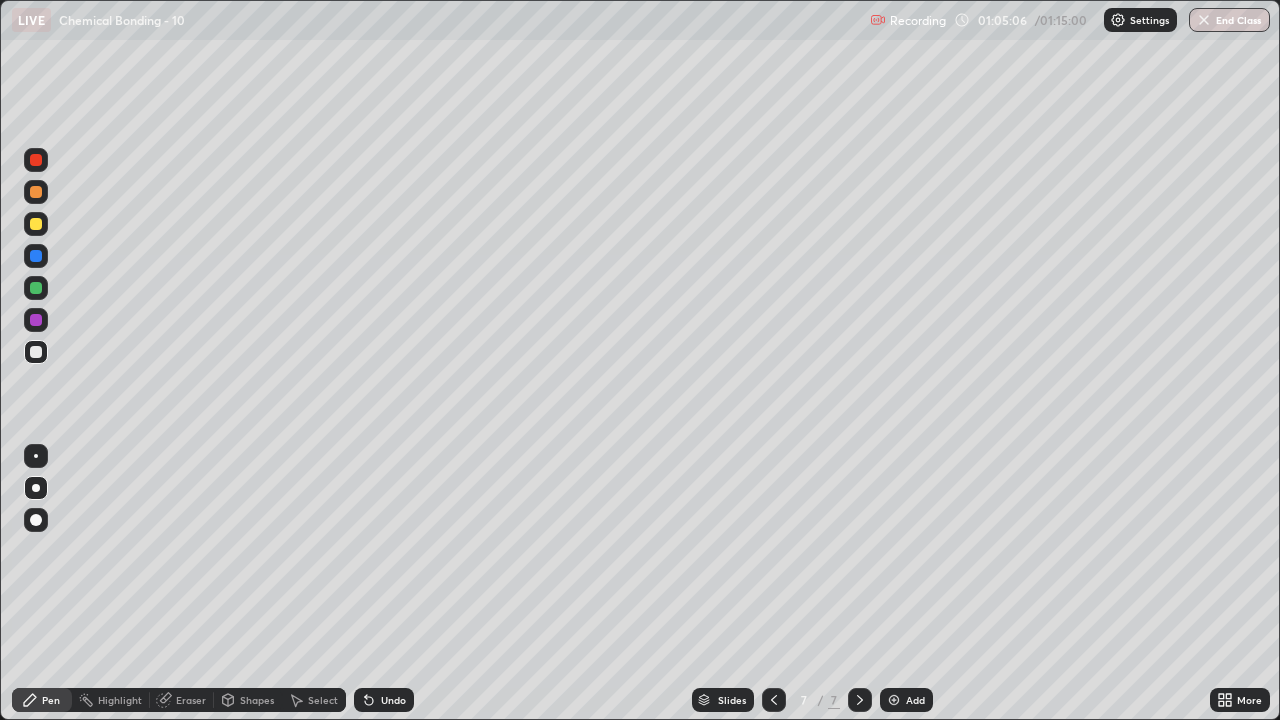 click at bounding box center (894, 700) 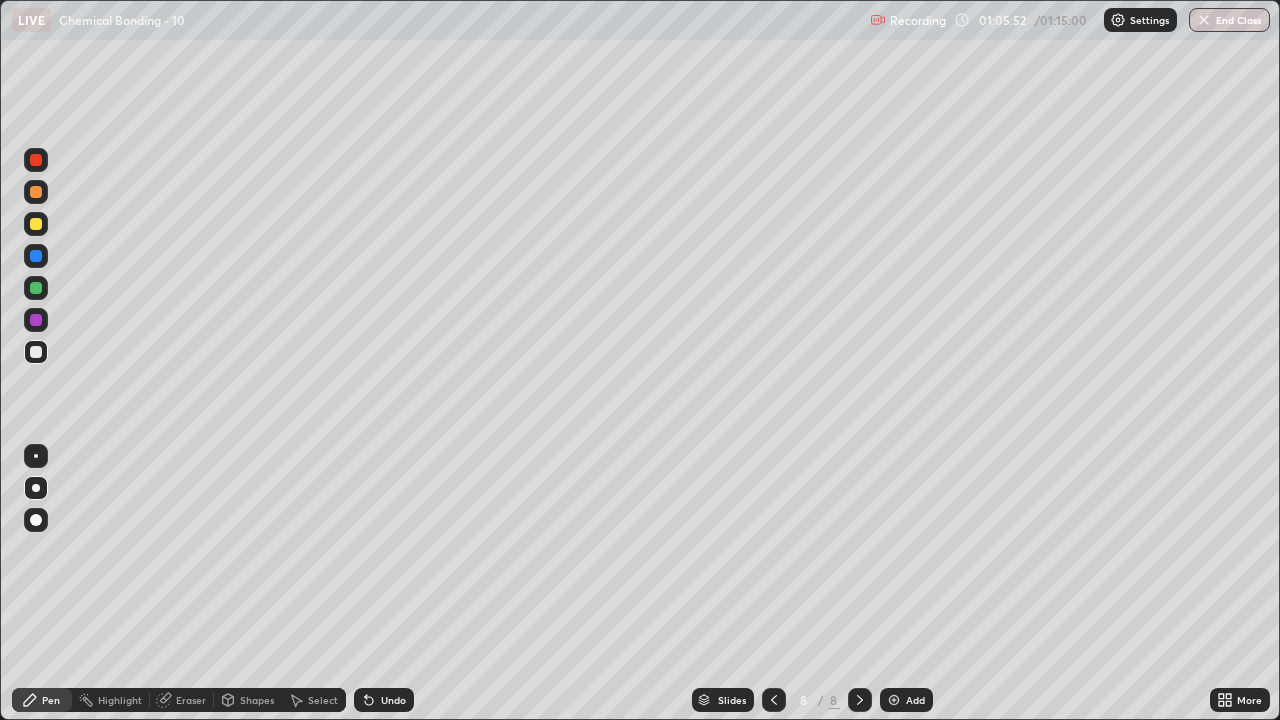 click at bounding box center (36, 224) 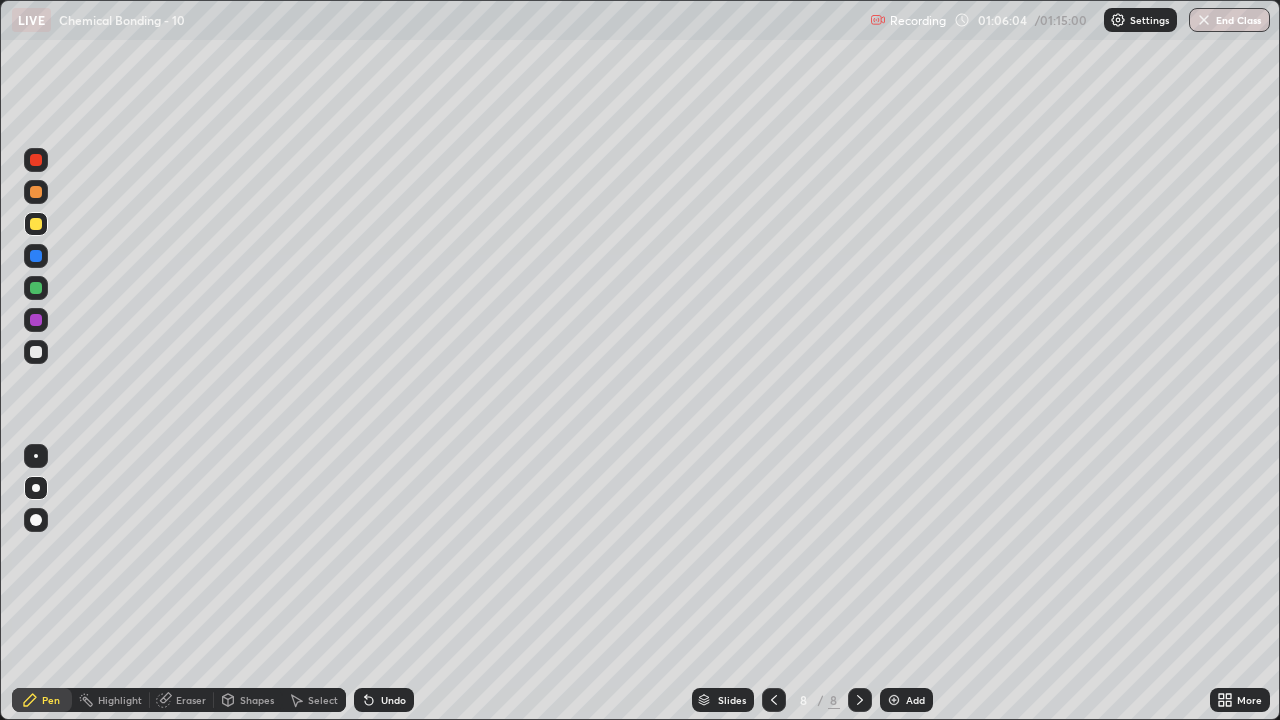 click 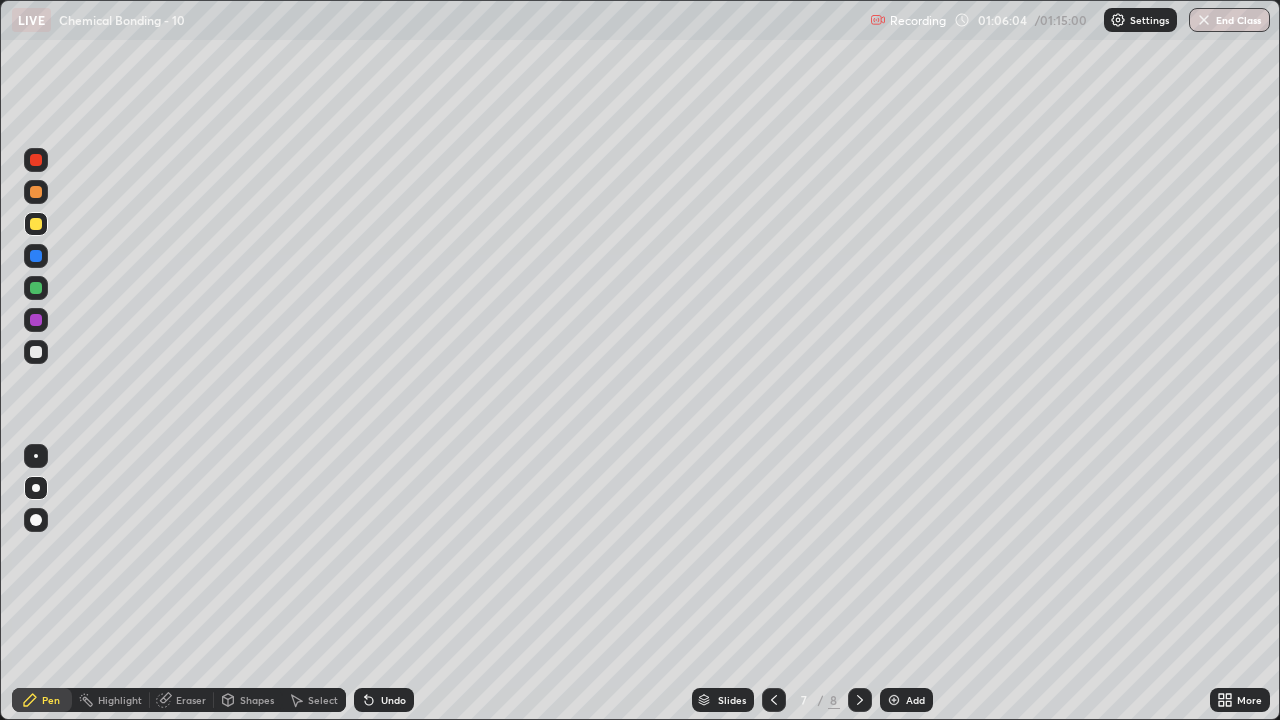 click 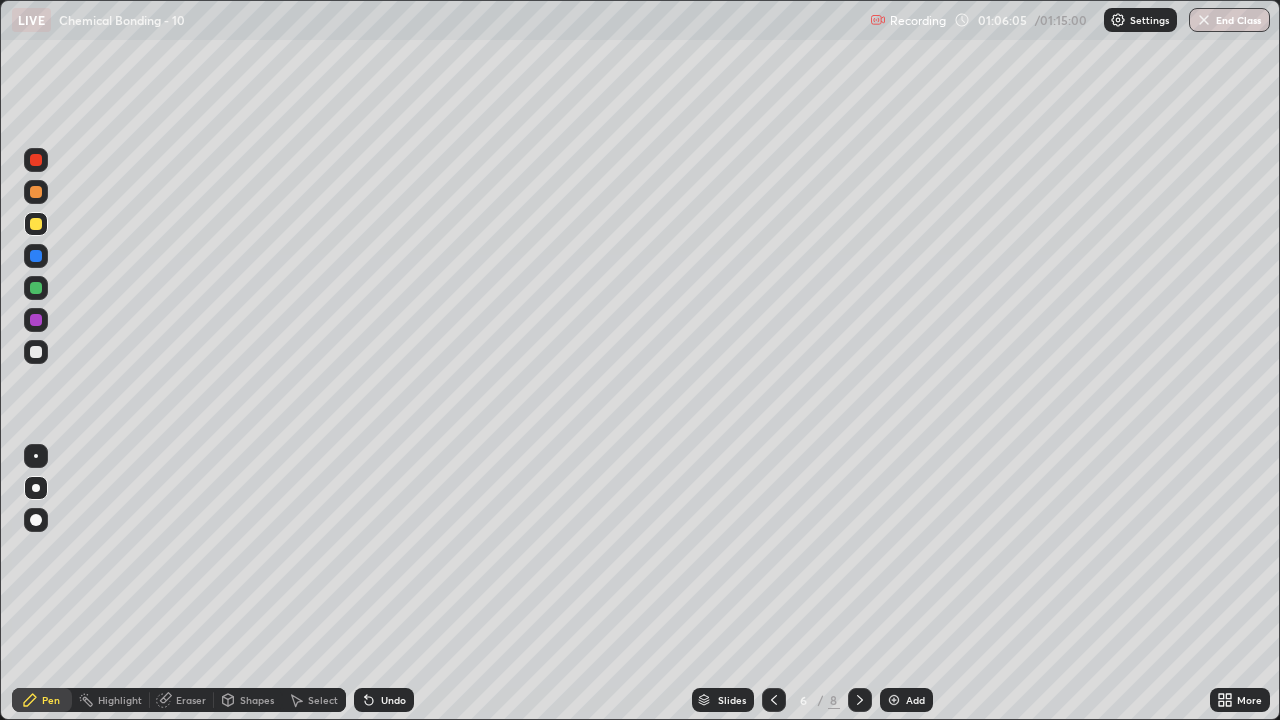 click 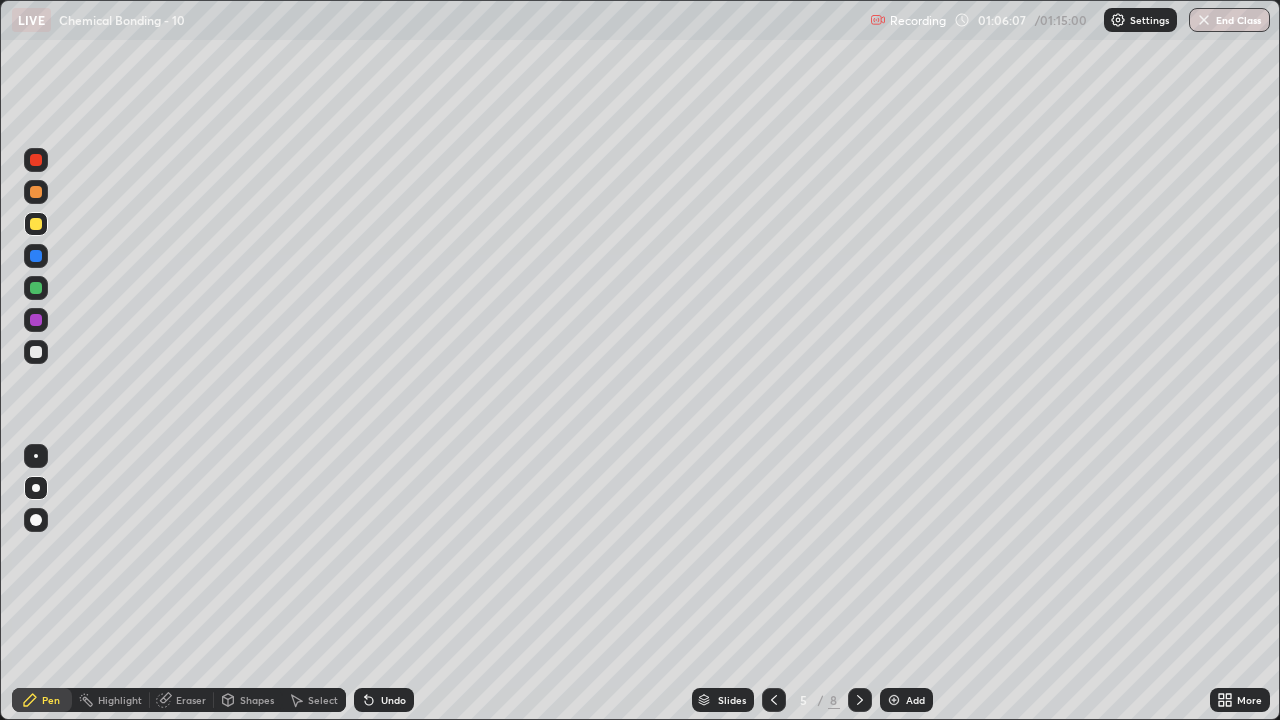 click 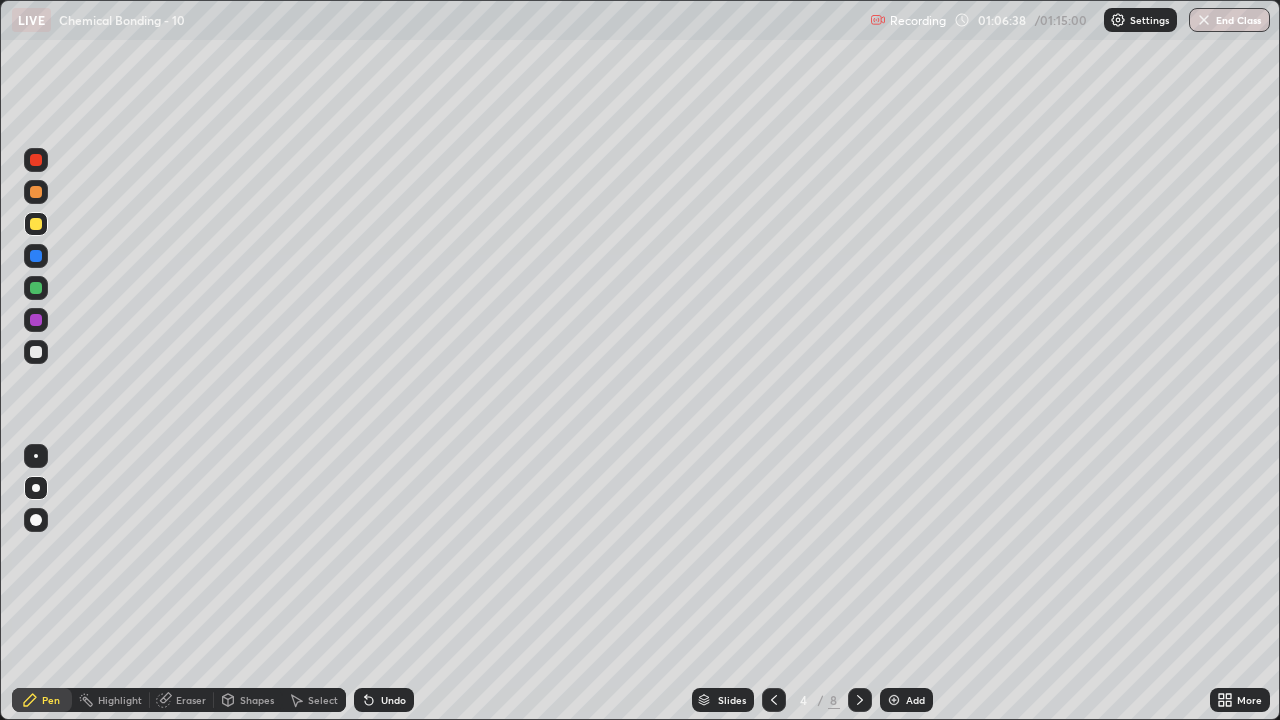 click 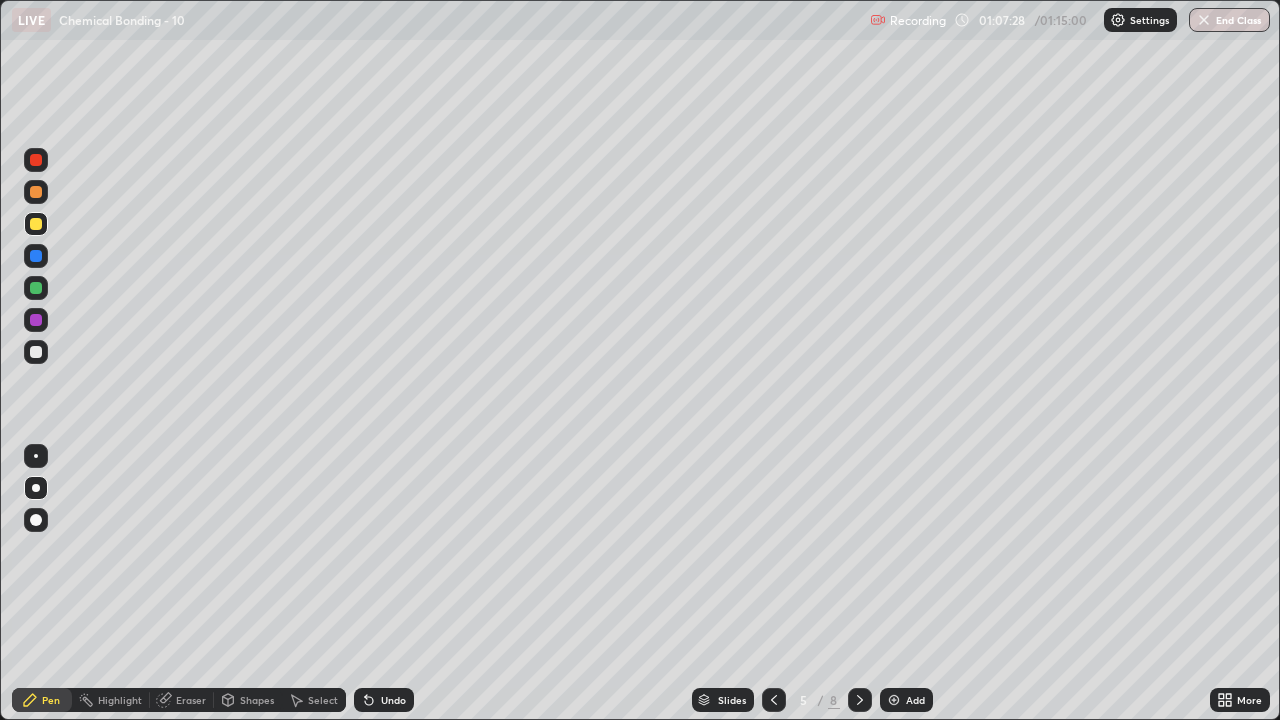 click on "Undo" at bounding box center (393, 700) 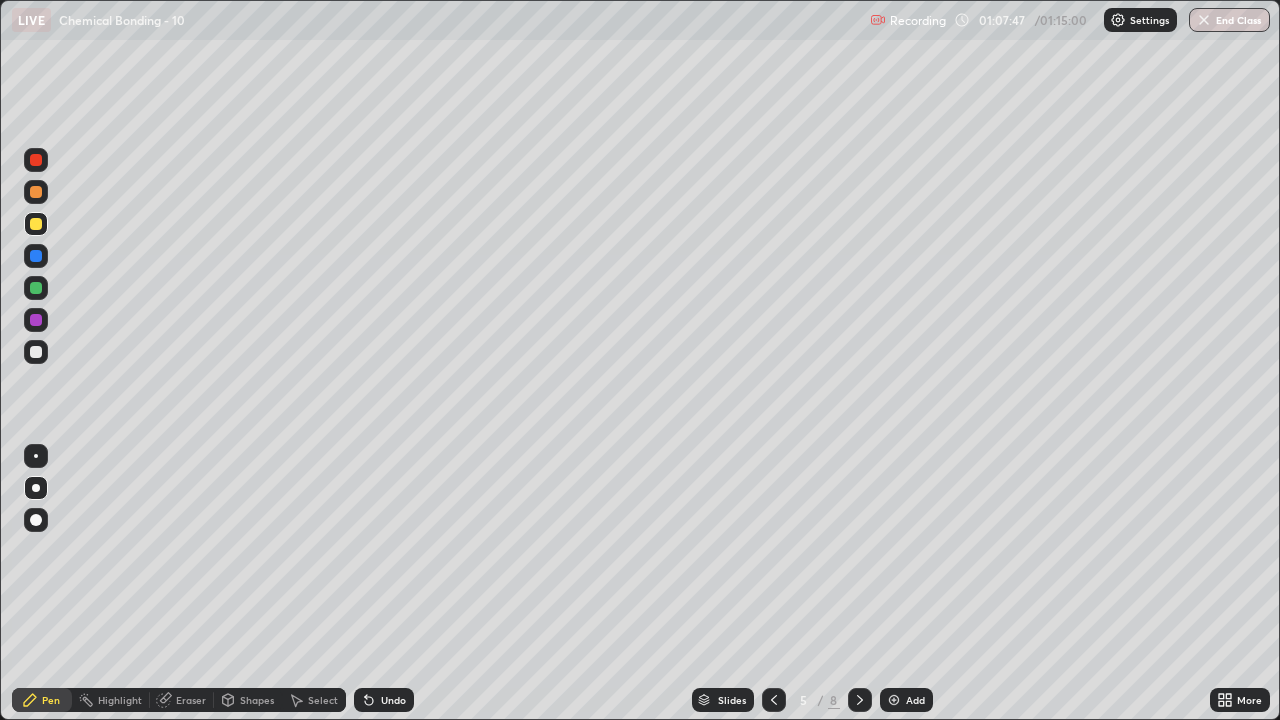 click 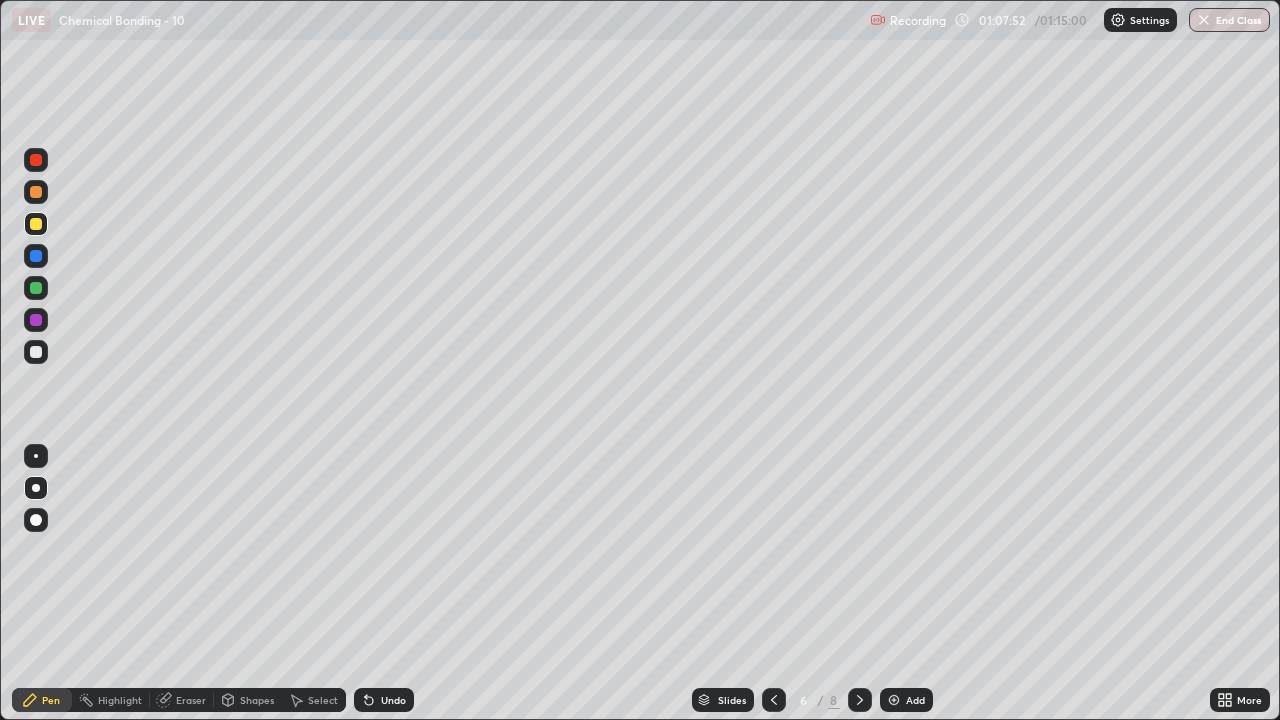 click on "Undo" at bounding box center (393, 700) 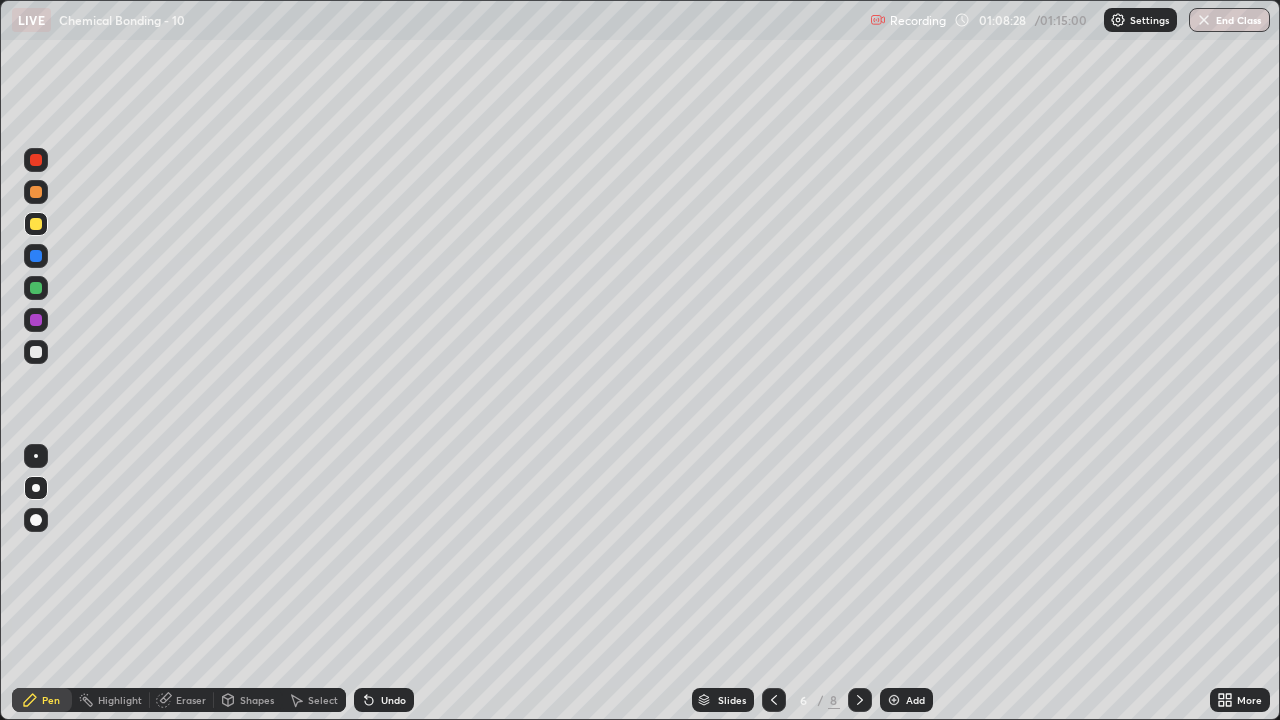 click 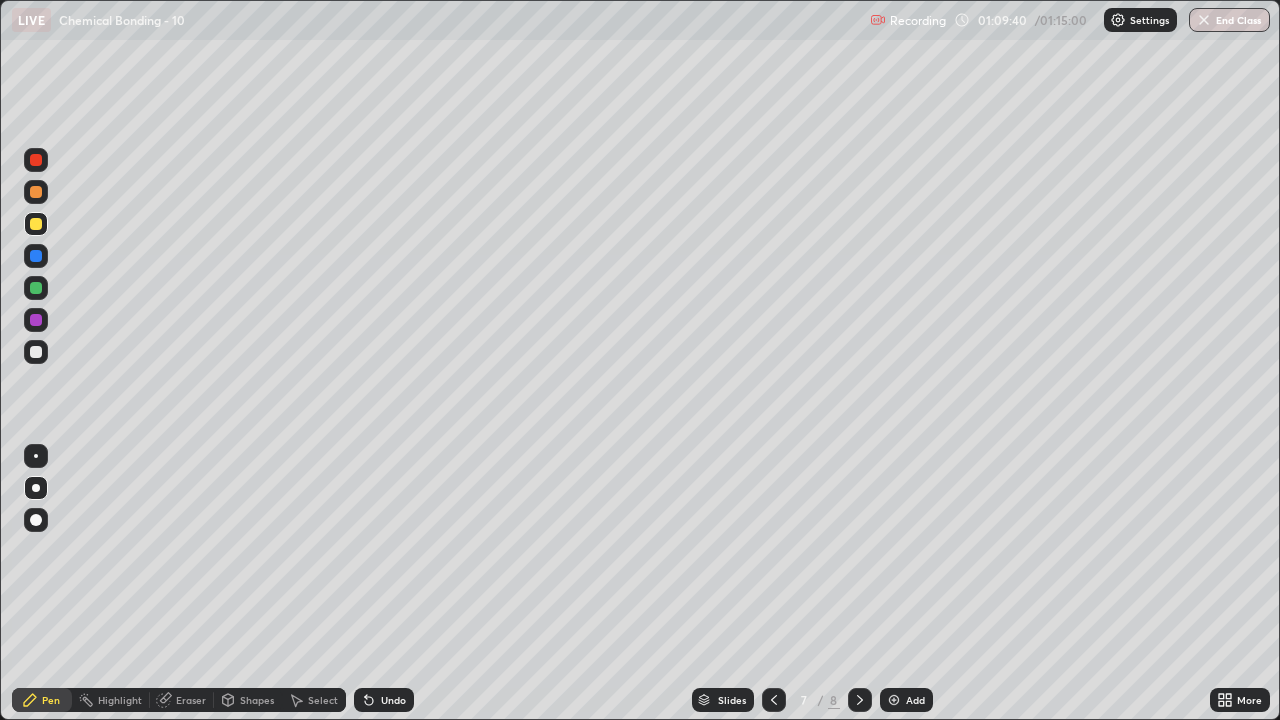 click at bounding box center [860, 700] 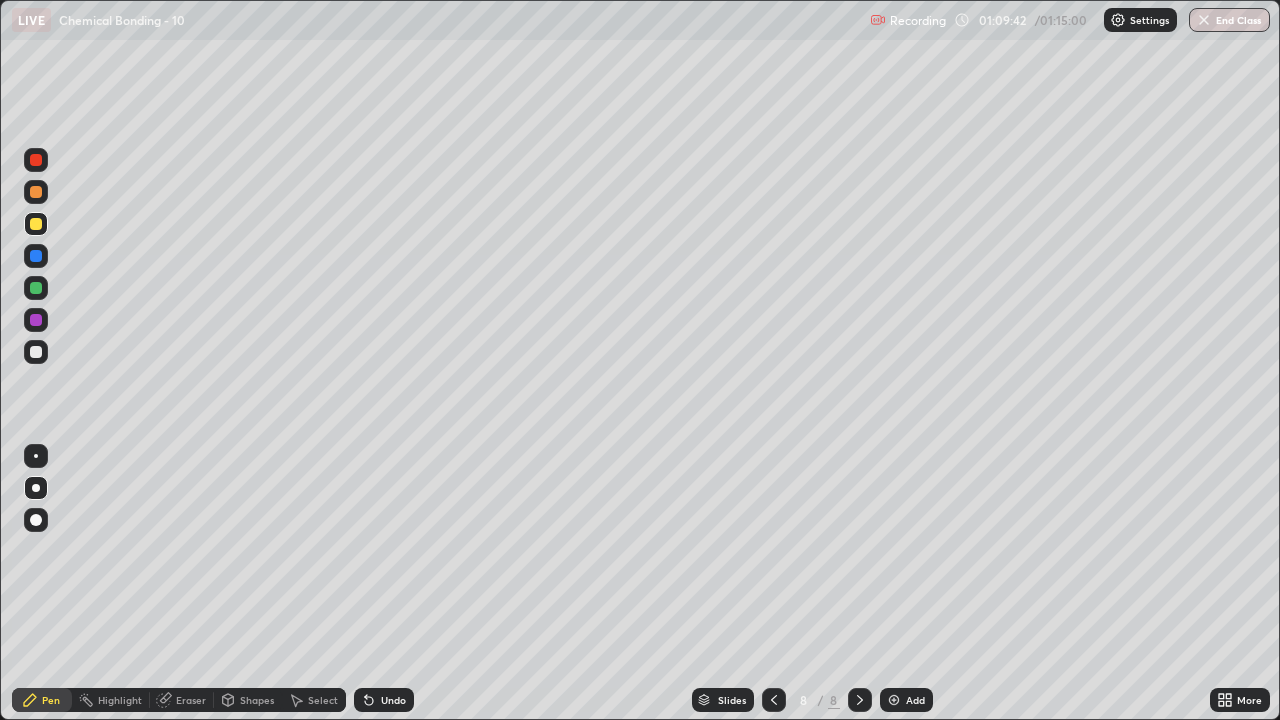 click at bounding box center (774, 700) 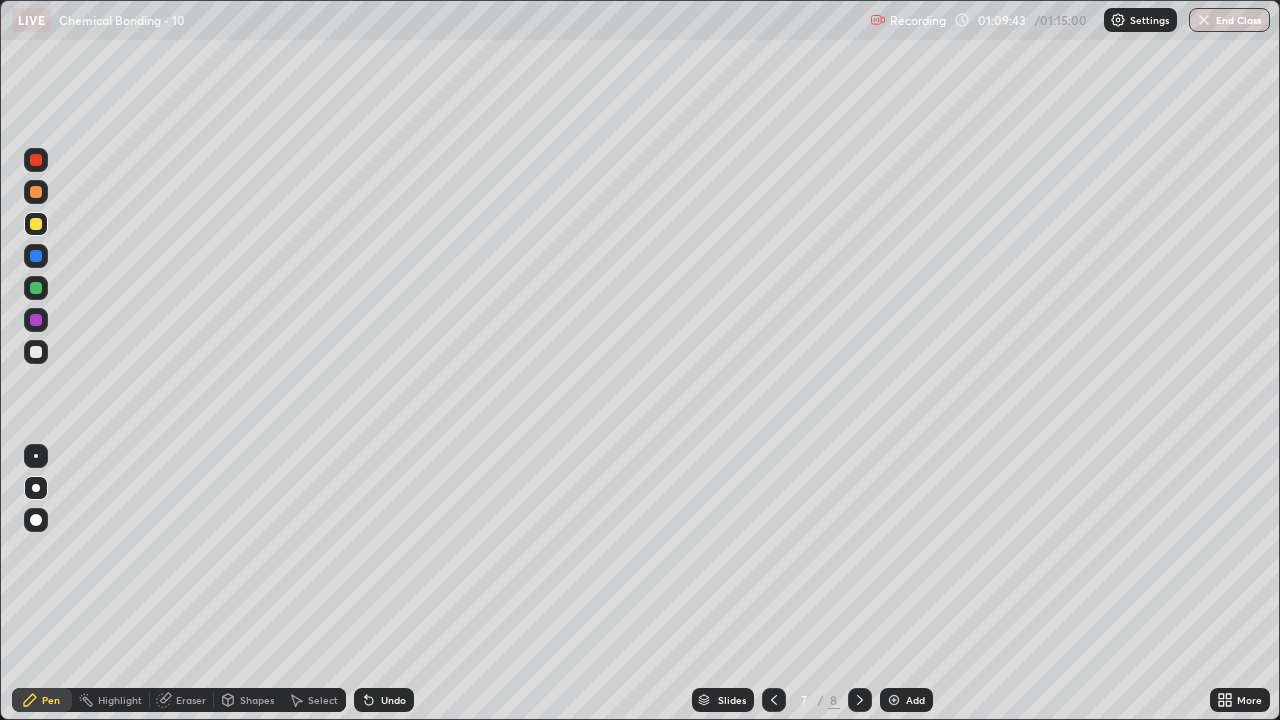 click 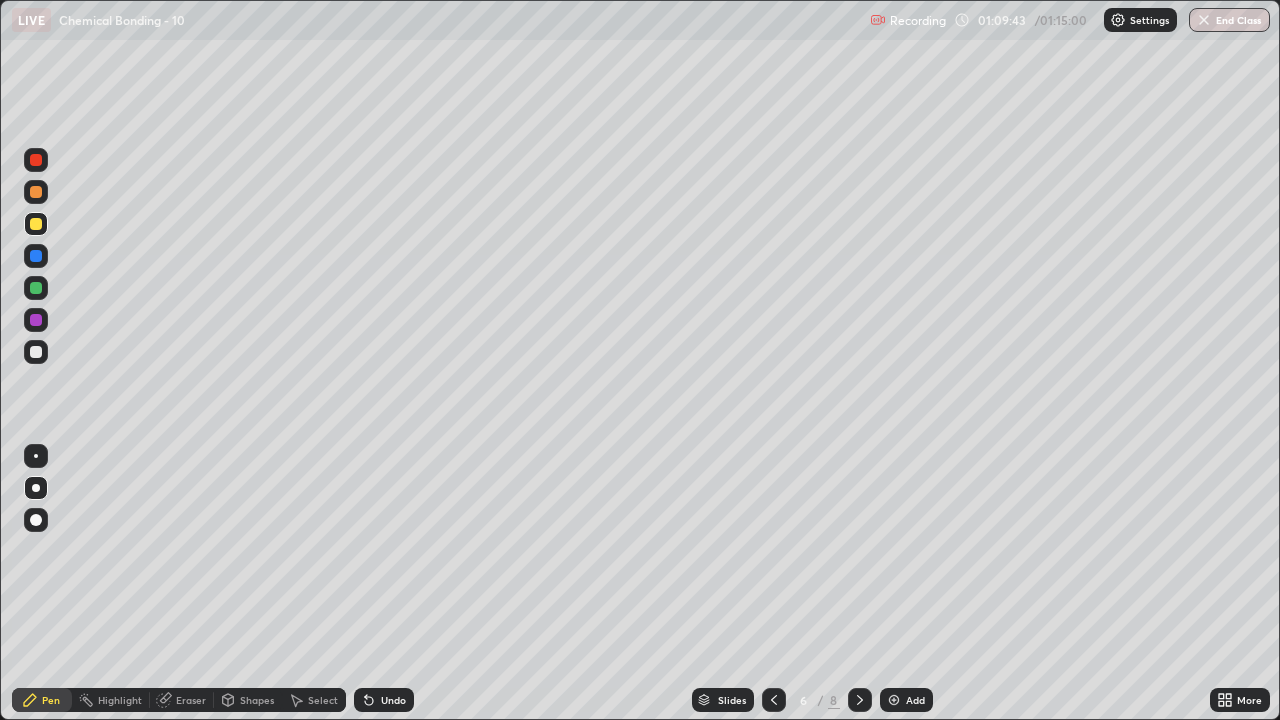 click 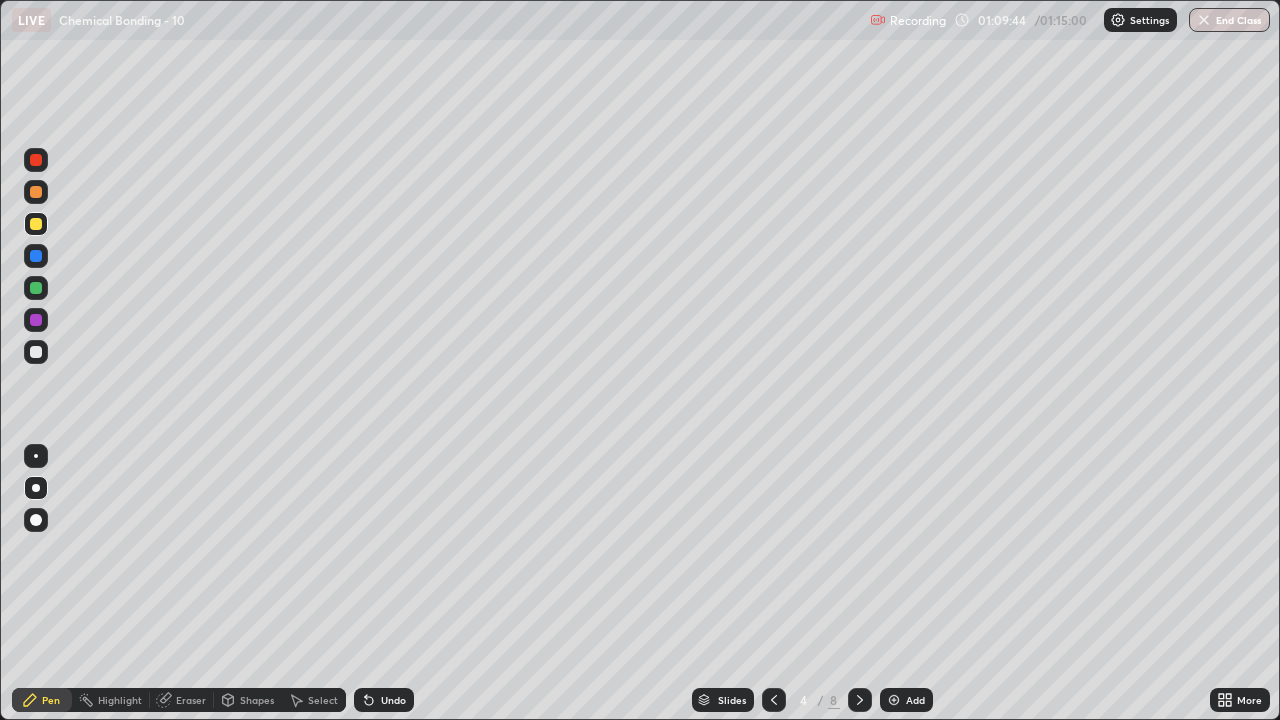 click 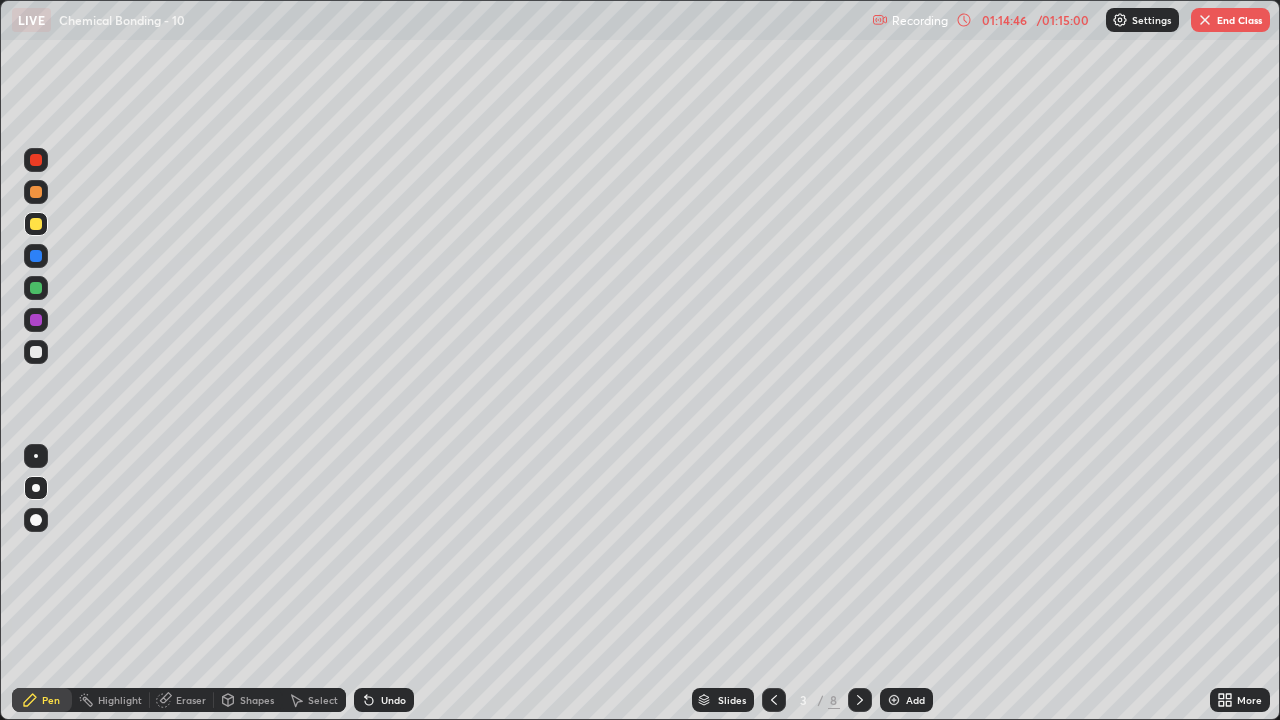 click 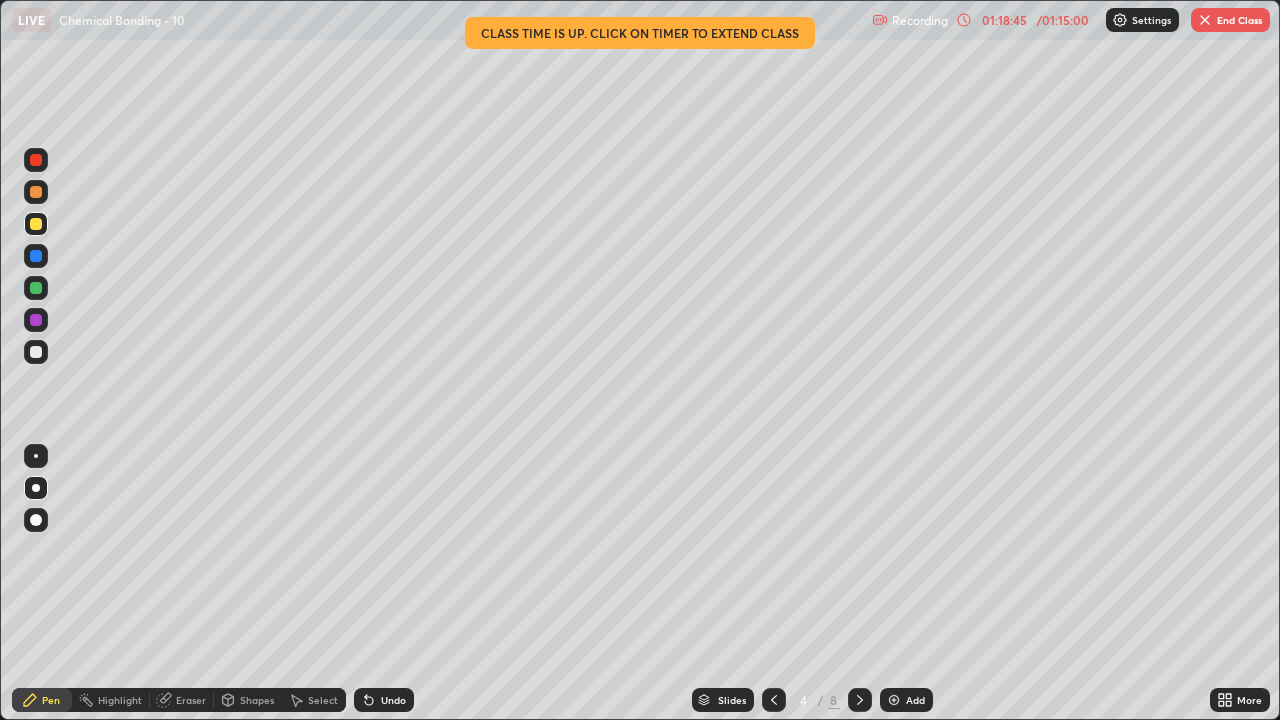 click 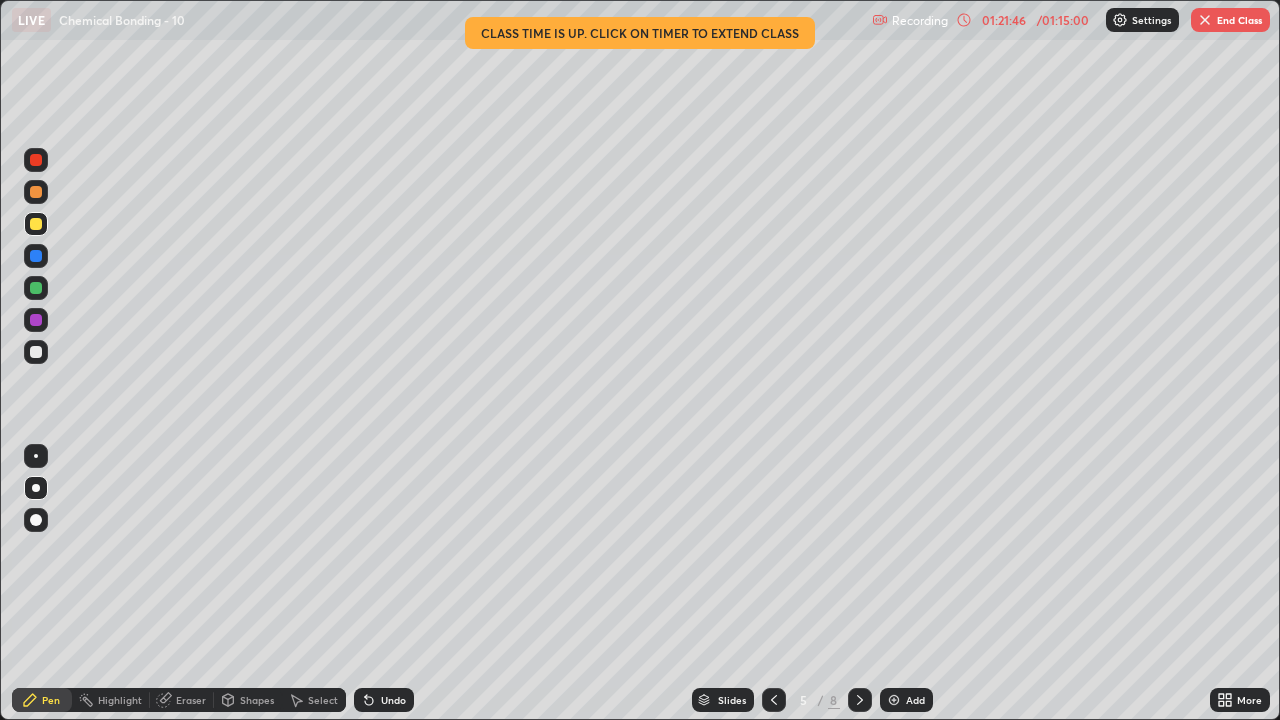 click 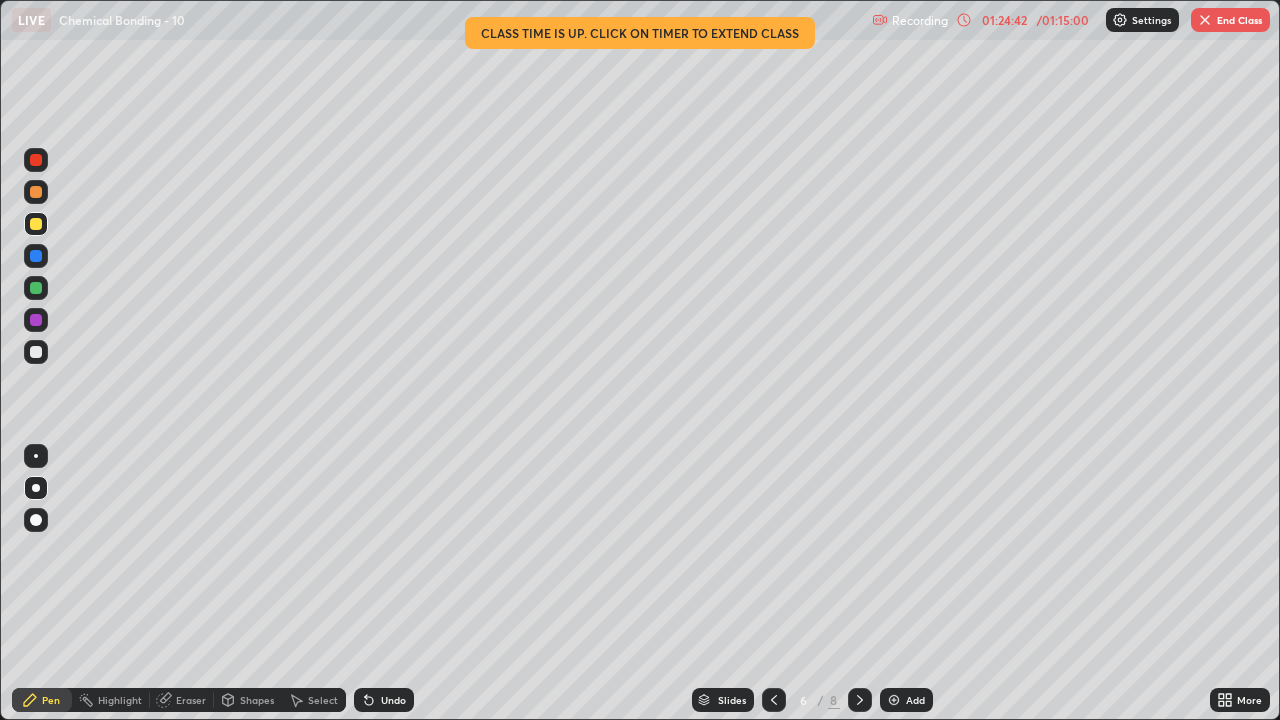 click 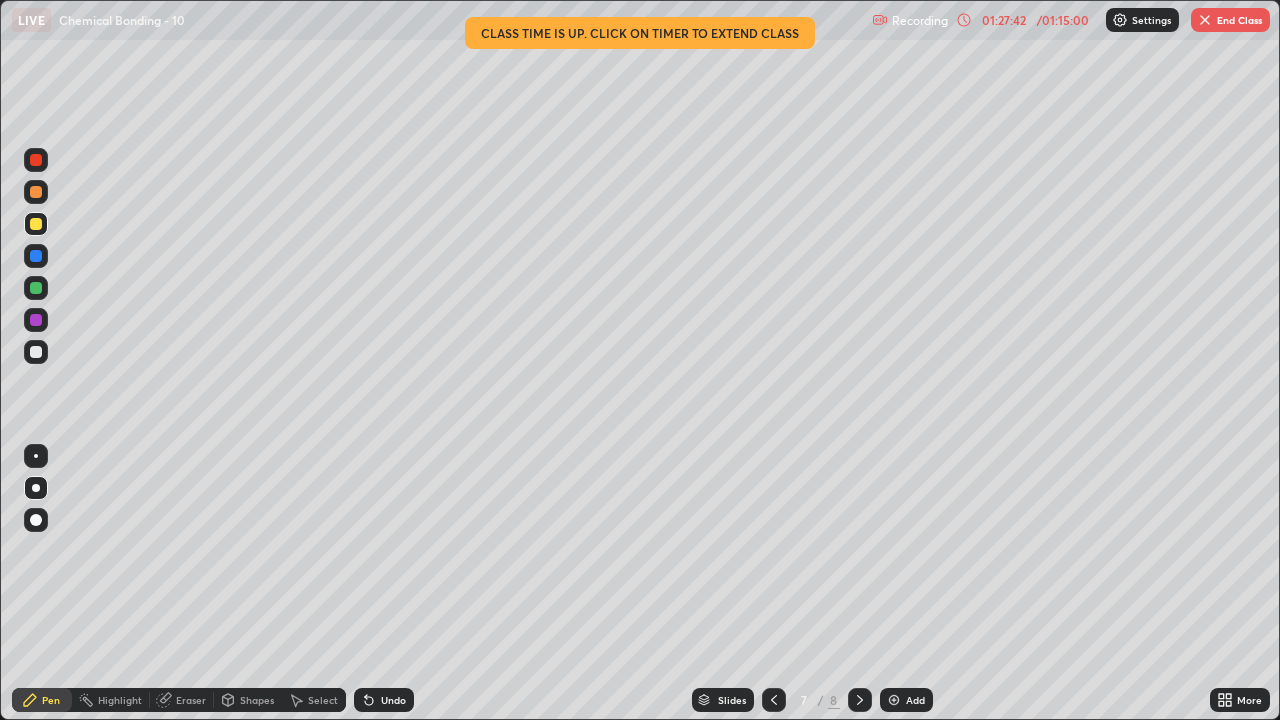 click 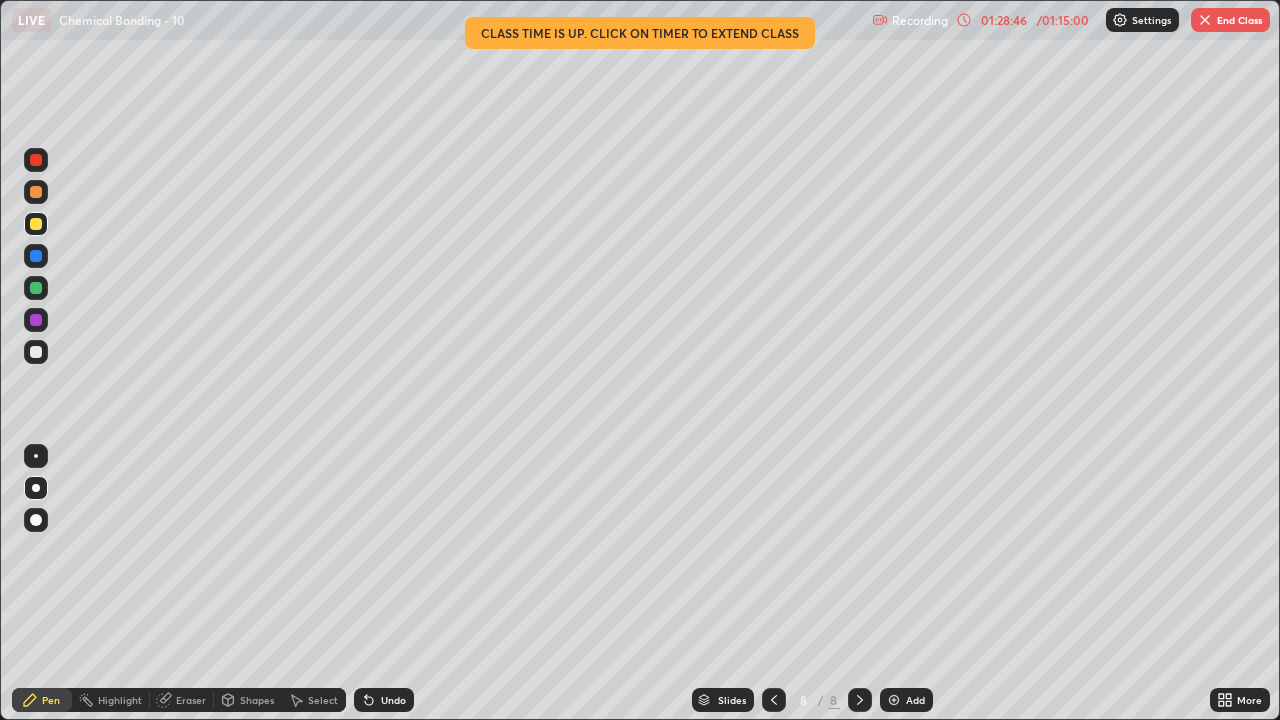 click at bounding box center [774, 700] 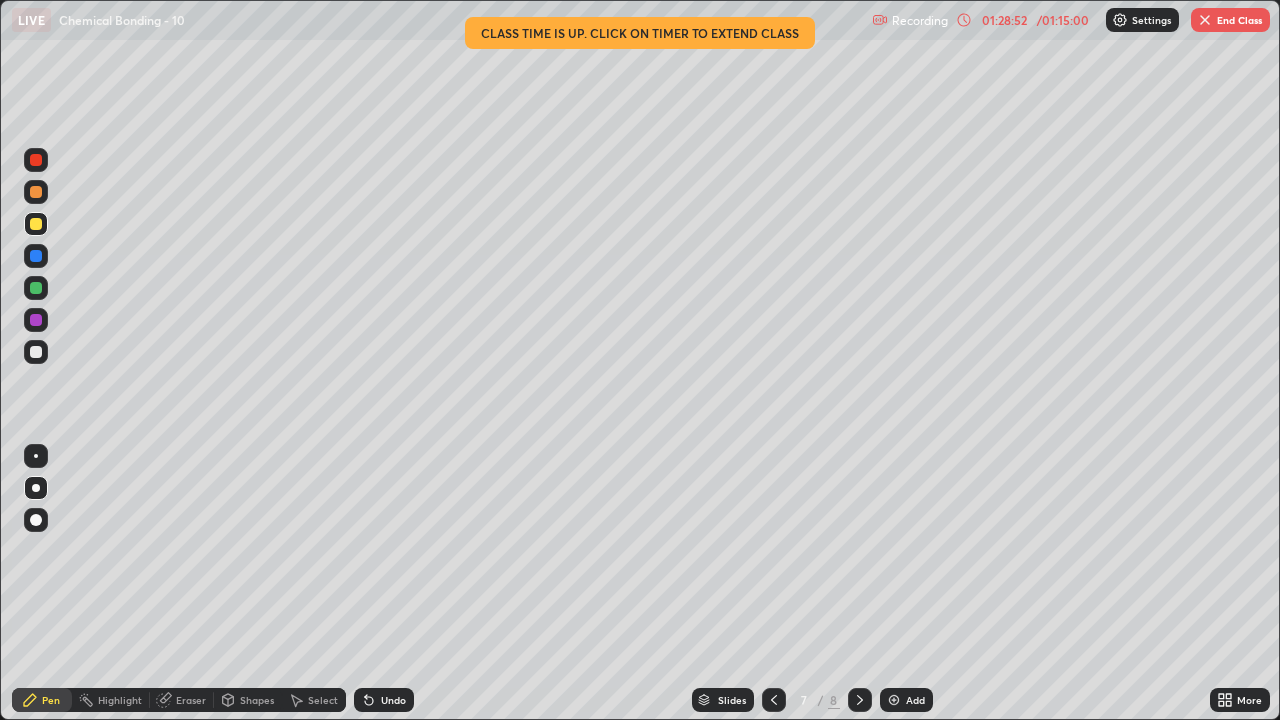 click on "End Class" at bounding box center (1230, 20) 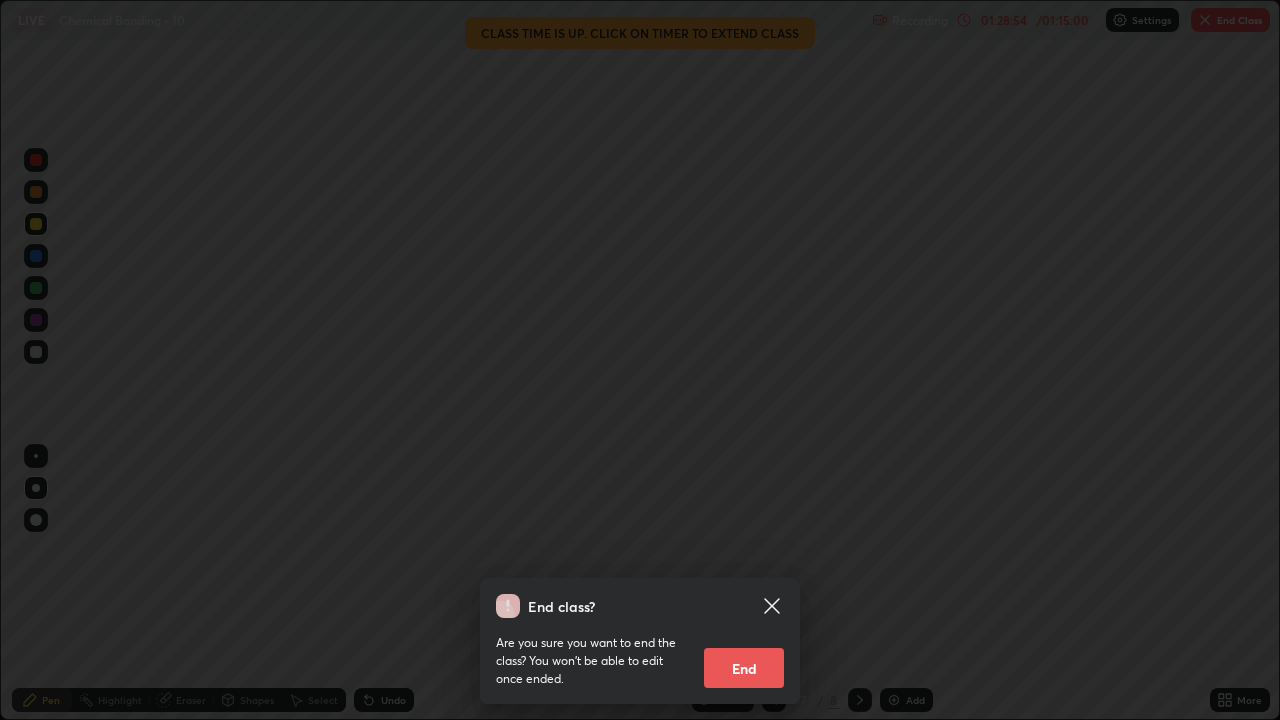 click on "End" at bounding box center (744, 668) 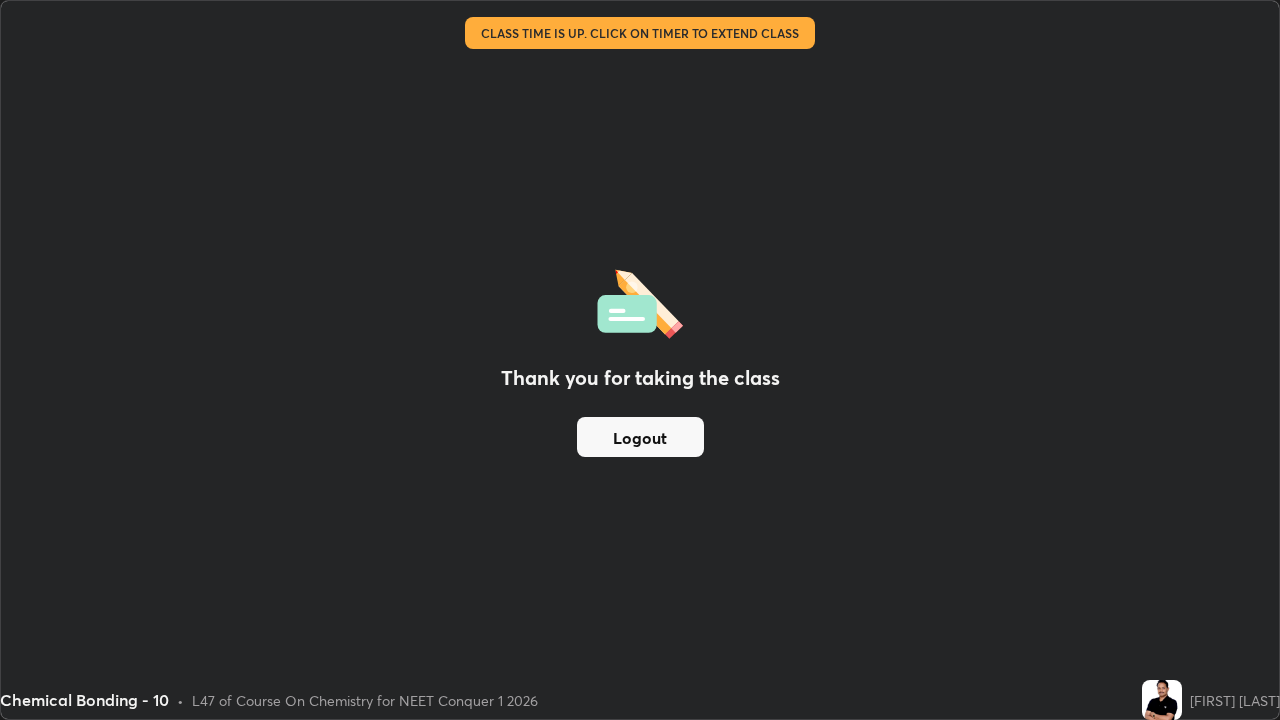 click on "Logout" at bounding box center (640, 437) 